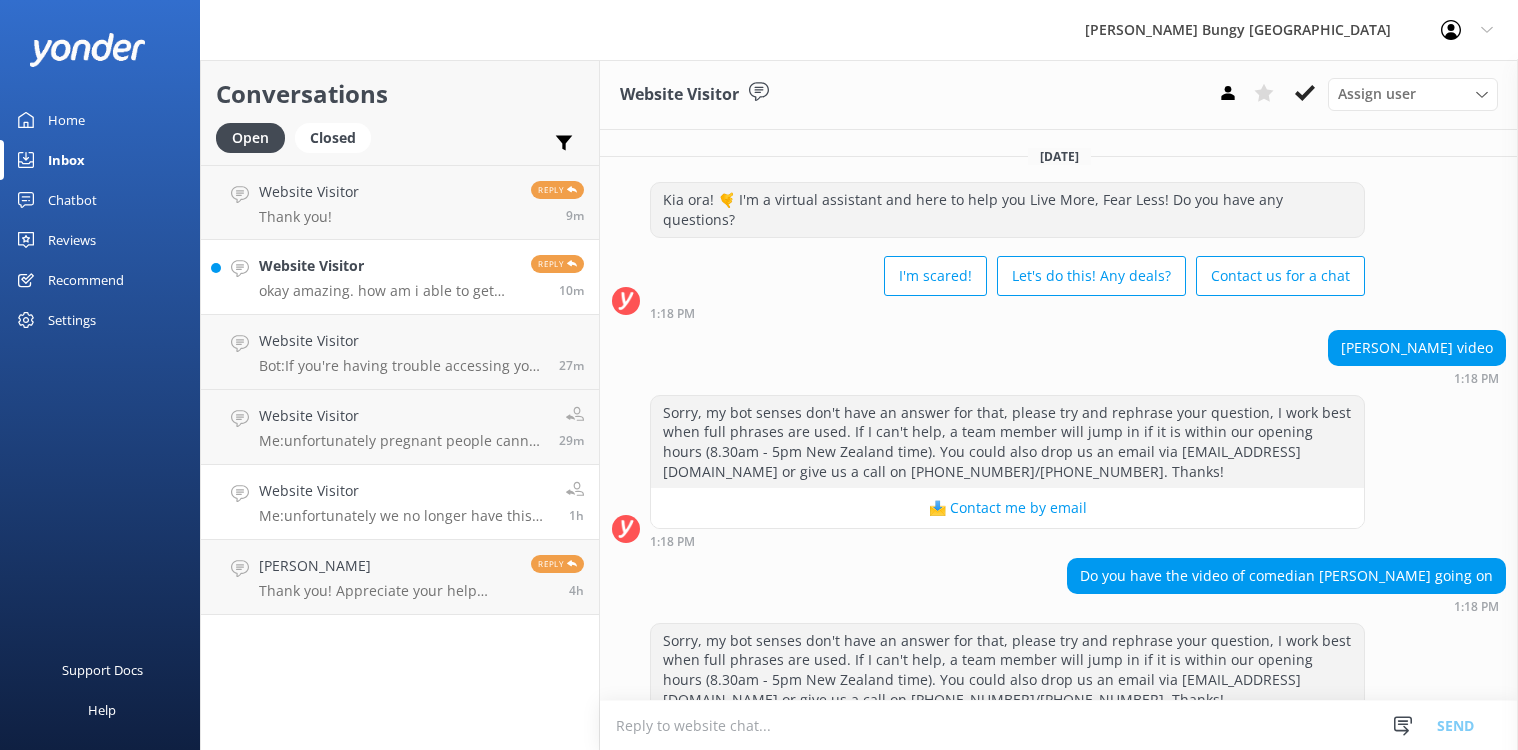 scroll, scrollTop: 0, scrollLeft: 0, axis: both 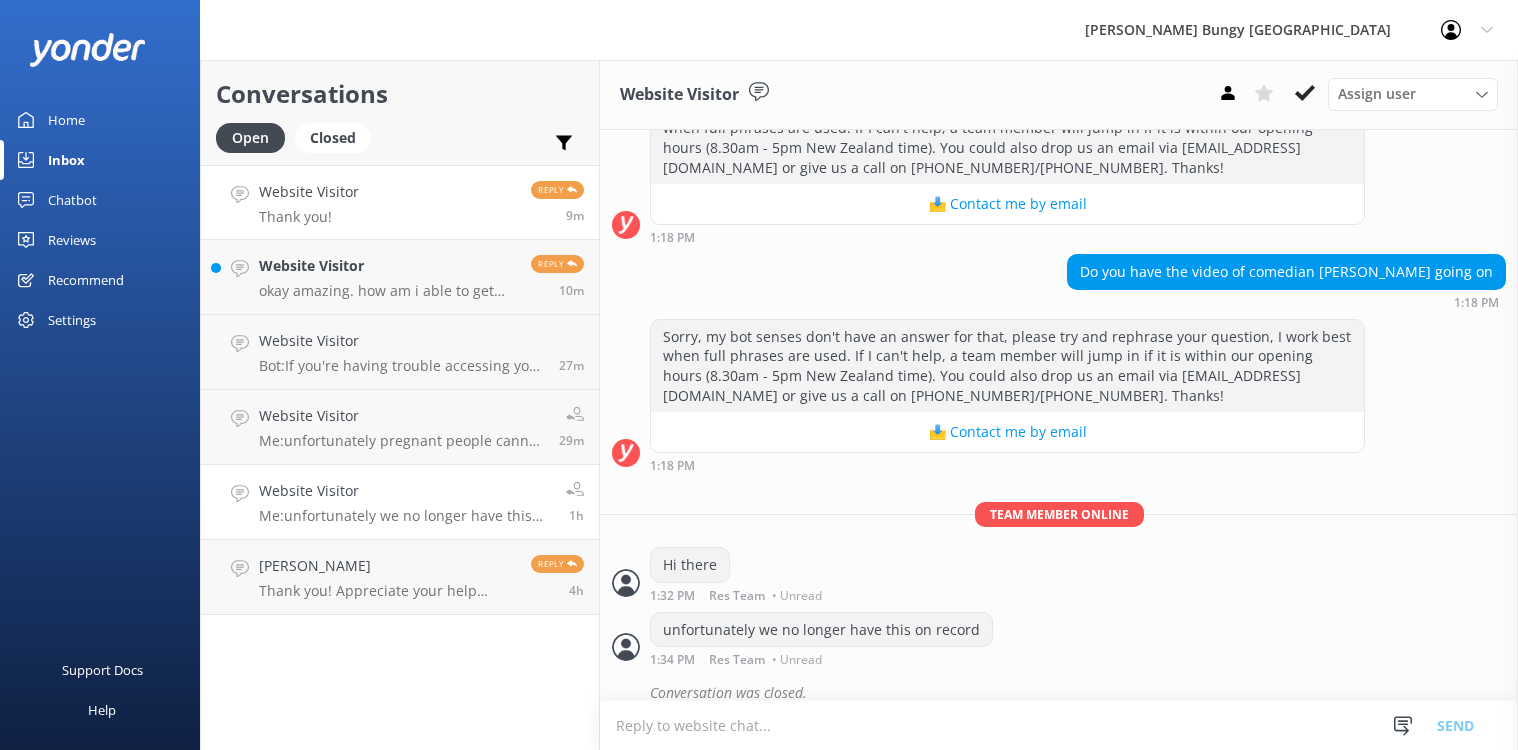 click on "Website Visitor Thank you! Reply 9m" at bounding box center (400, 202) 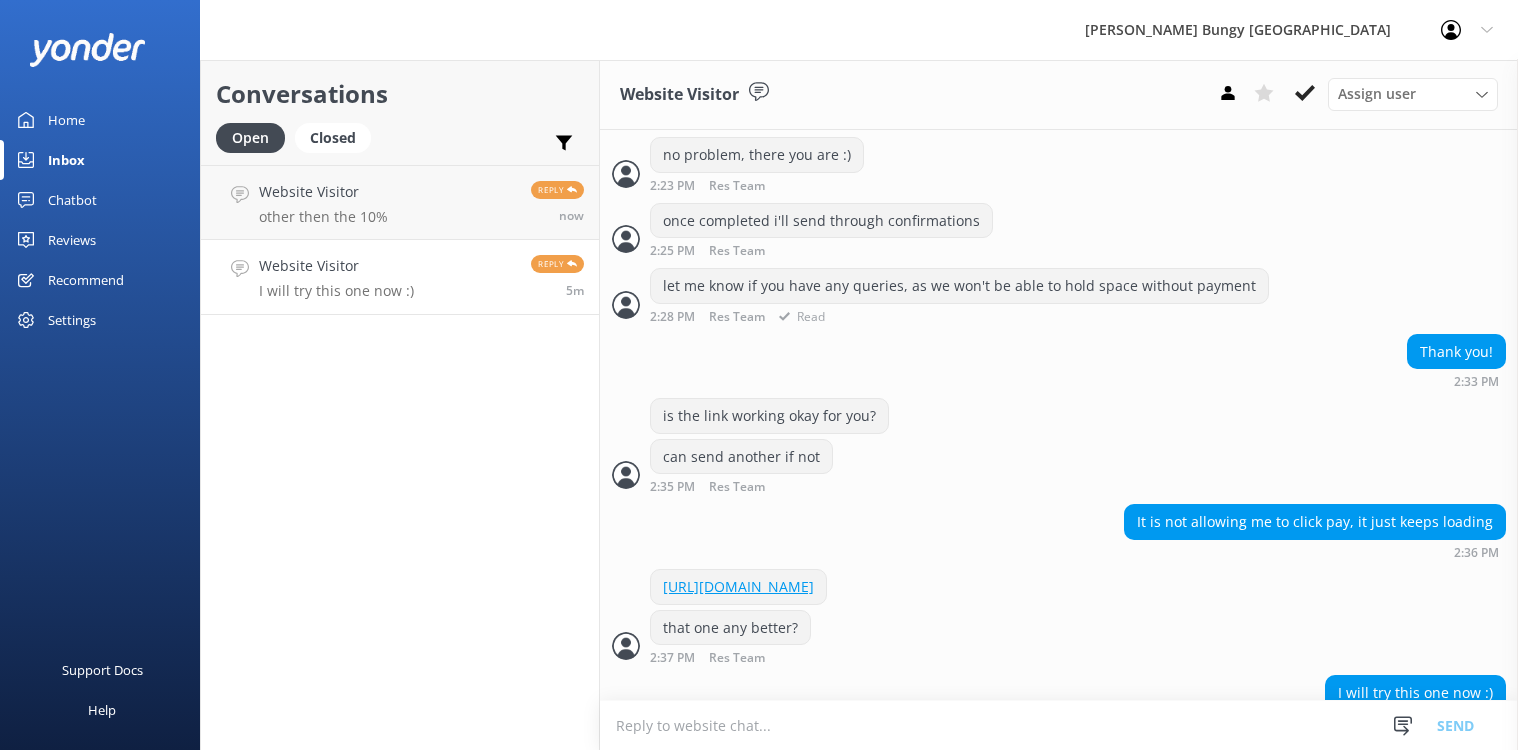 scroll, scrollTop: 1529, scrollLeft: 0, axis: vertical 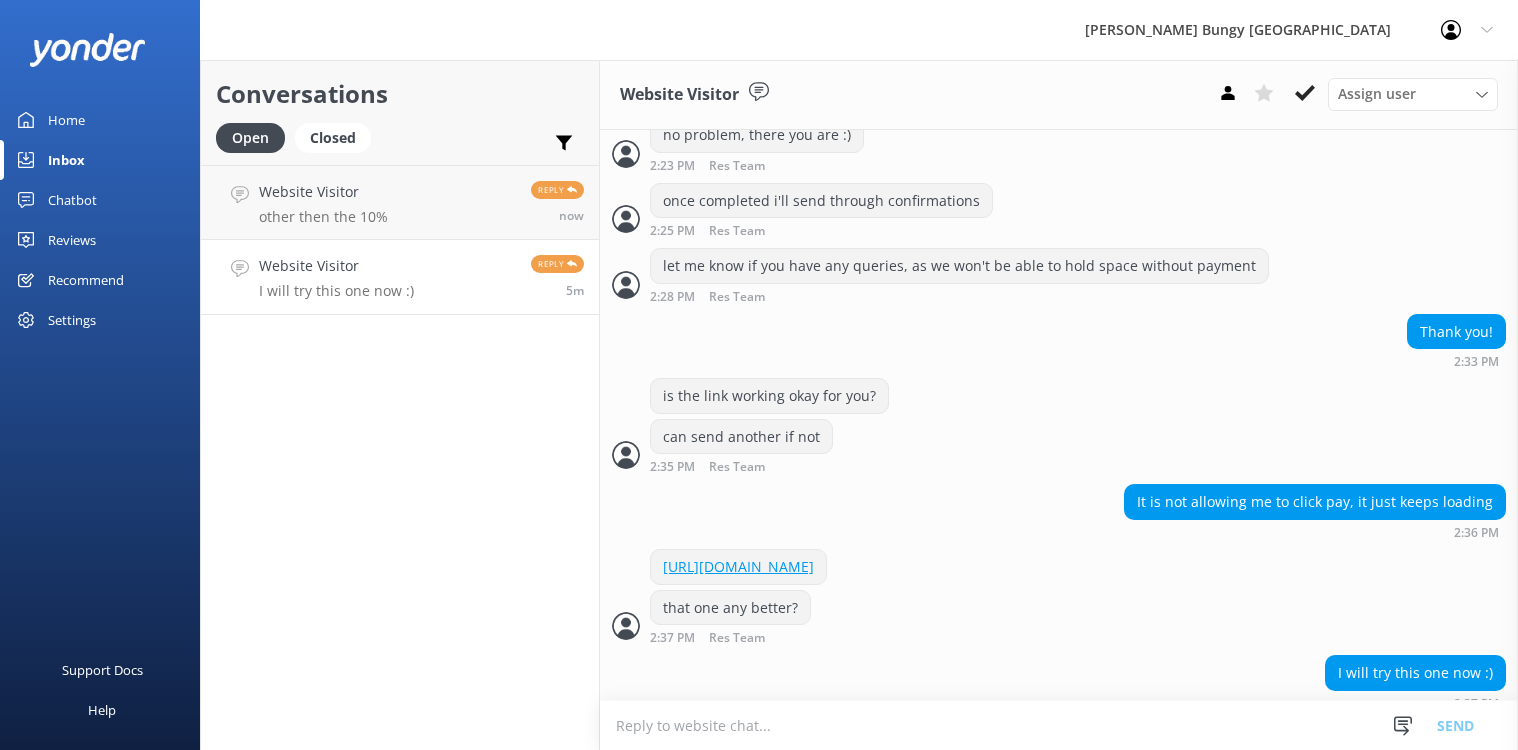 click at bounding box center (1059, 725) 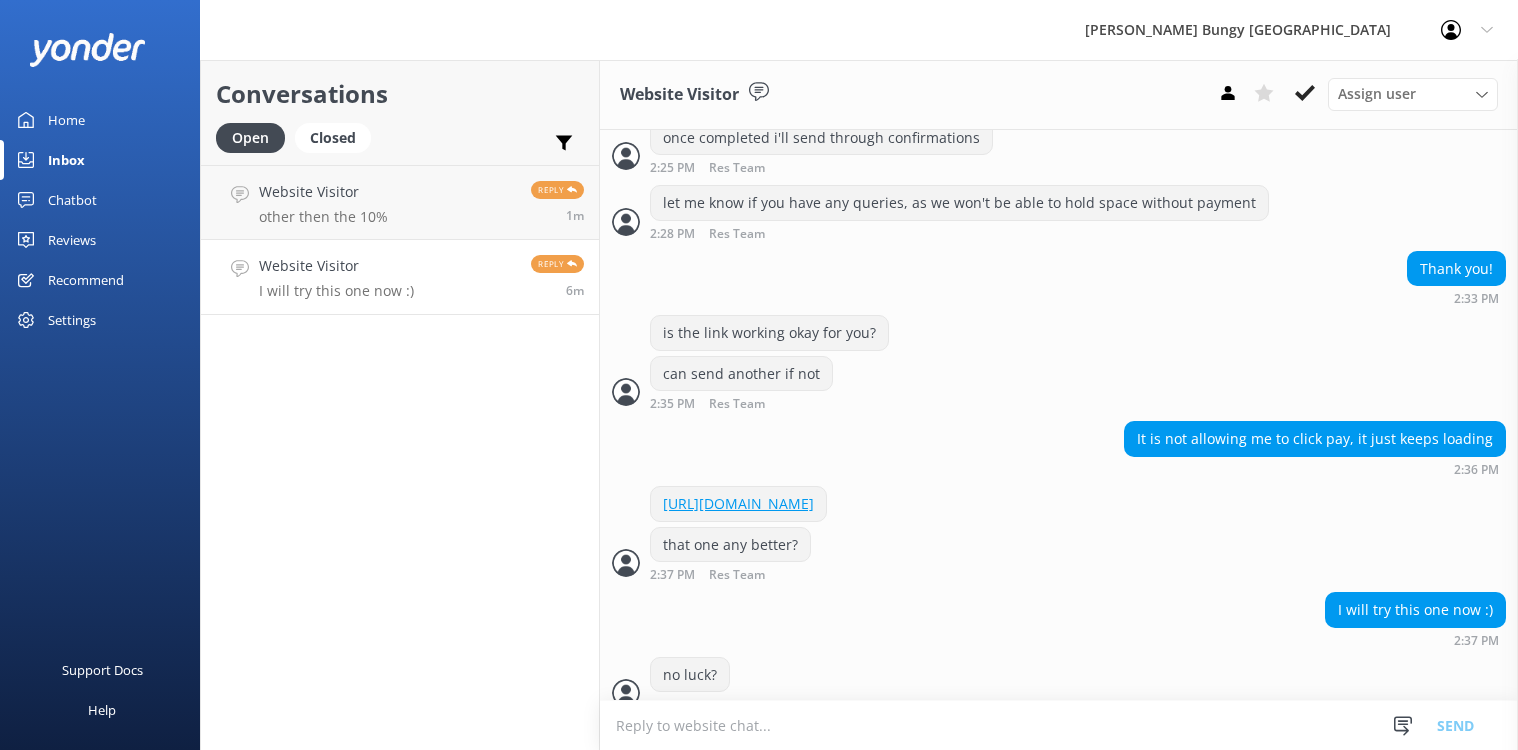 scroll, scrollTop: 1595, scrollLeft: 0, axis: vertical 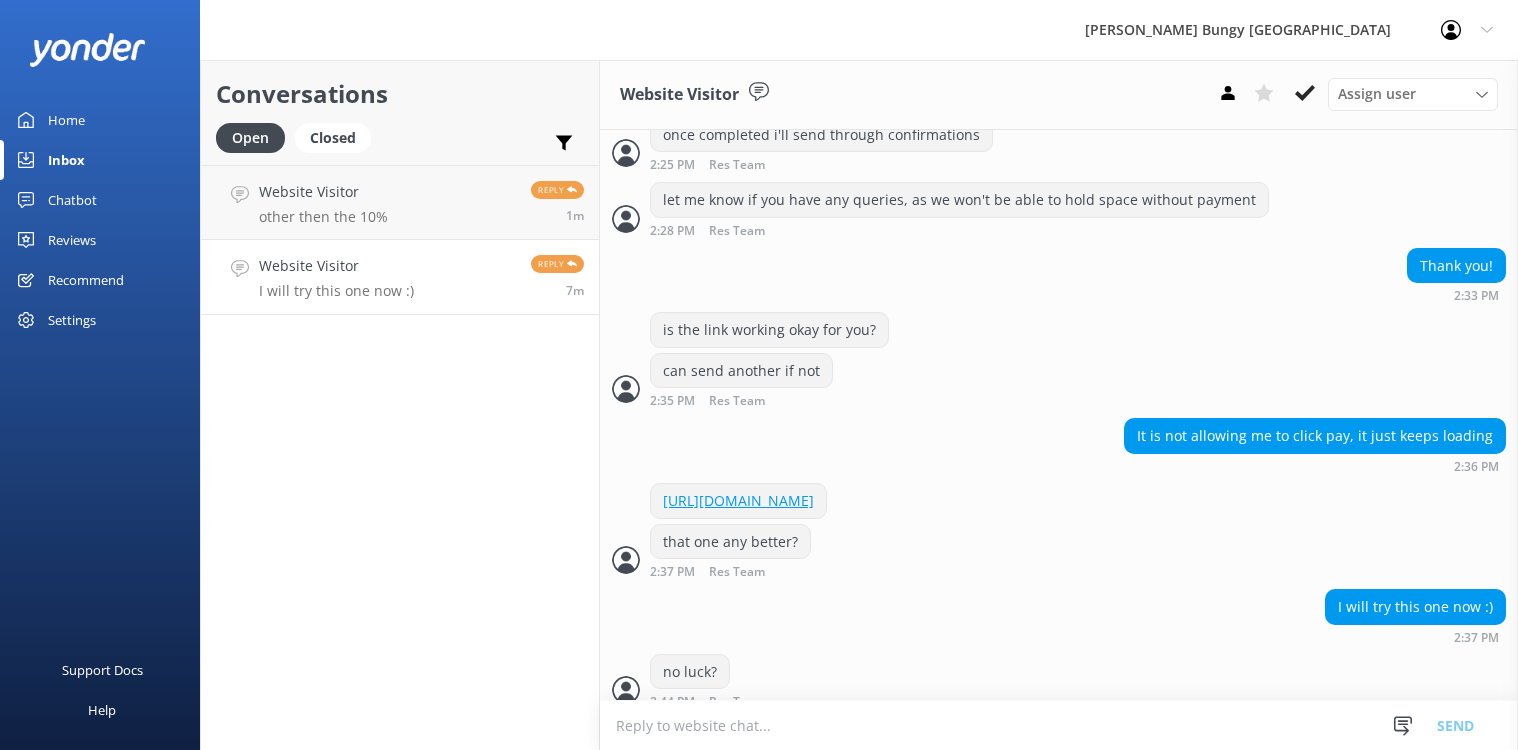 click on "It is not allowing me to click pay, it just keeps loading 2:36 PM" at bounding box center (1059, 445) 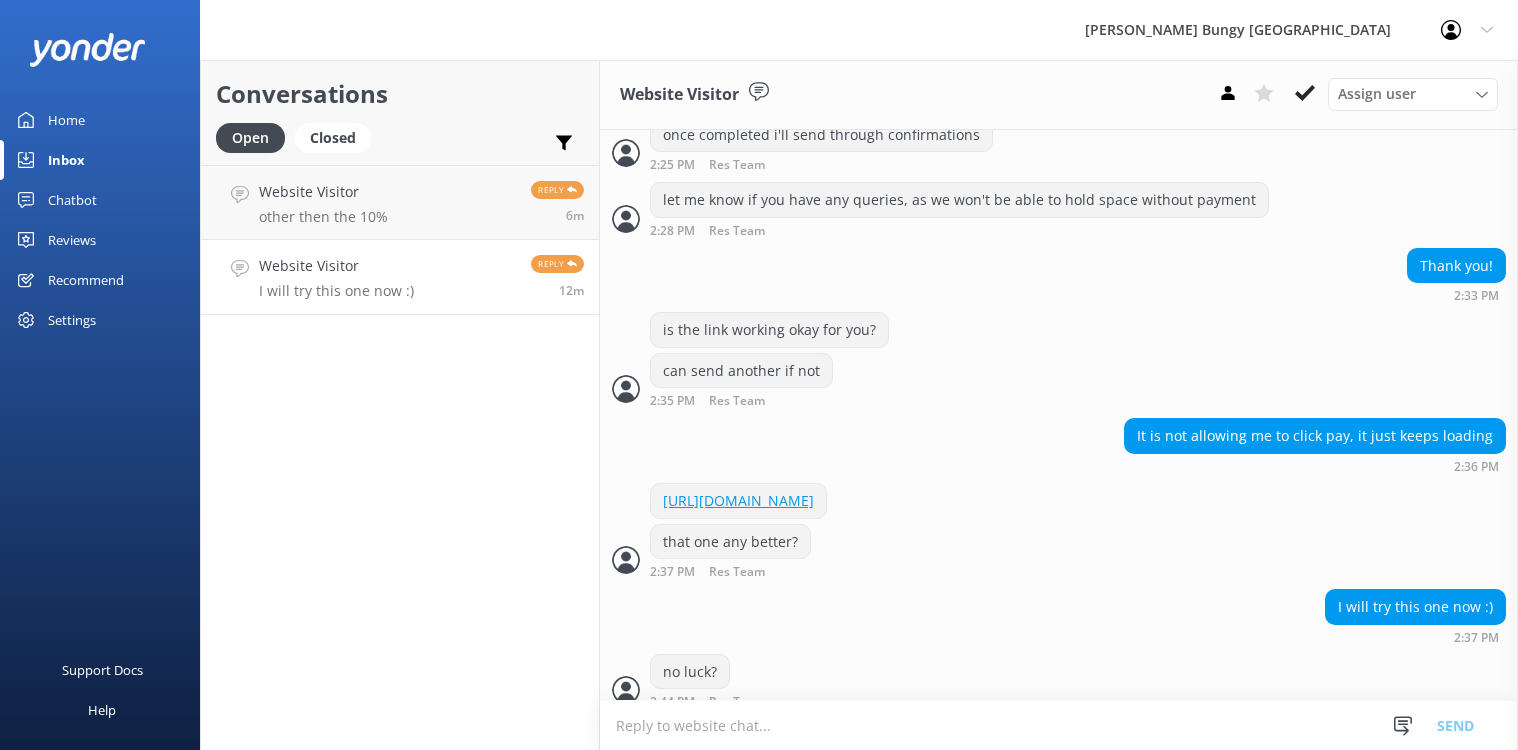 click on "I will try this one now :) 2:37 PM" at bounding box center [1059, 616] 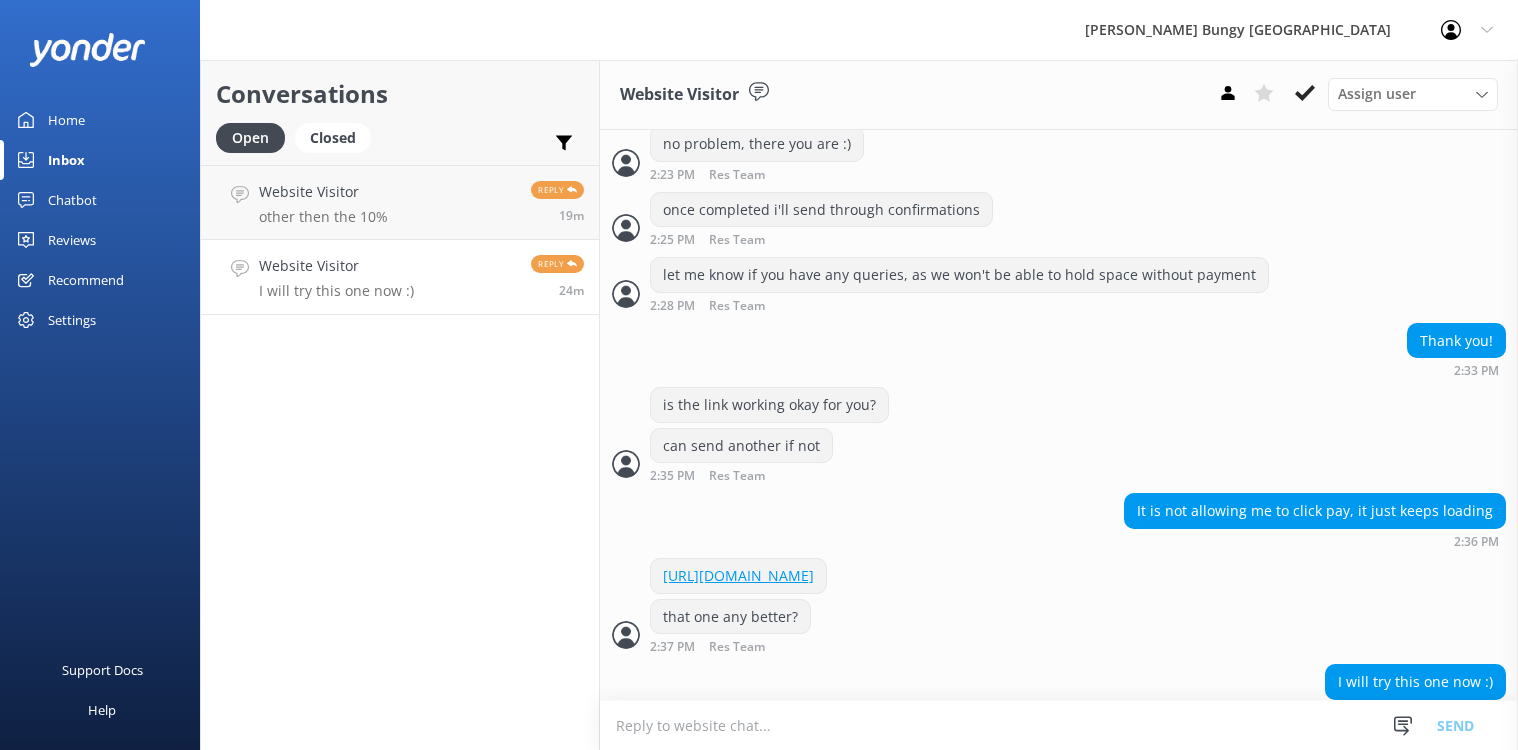 scroll, scrollTop: 1831, scrollLeft: 0, axis: vertical 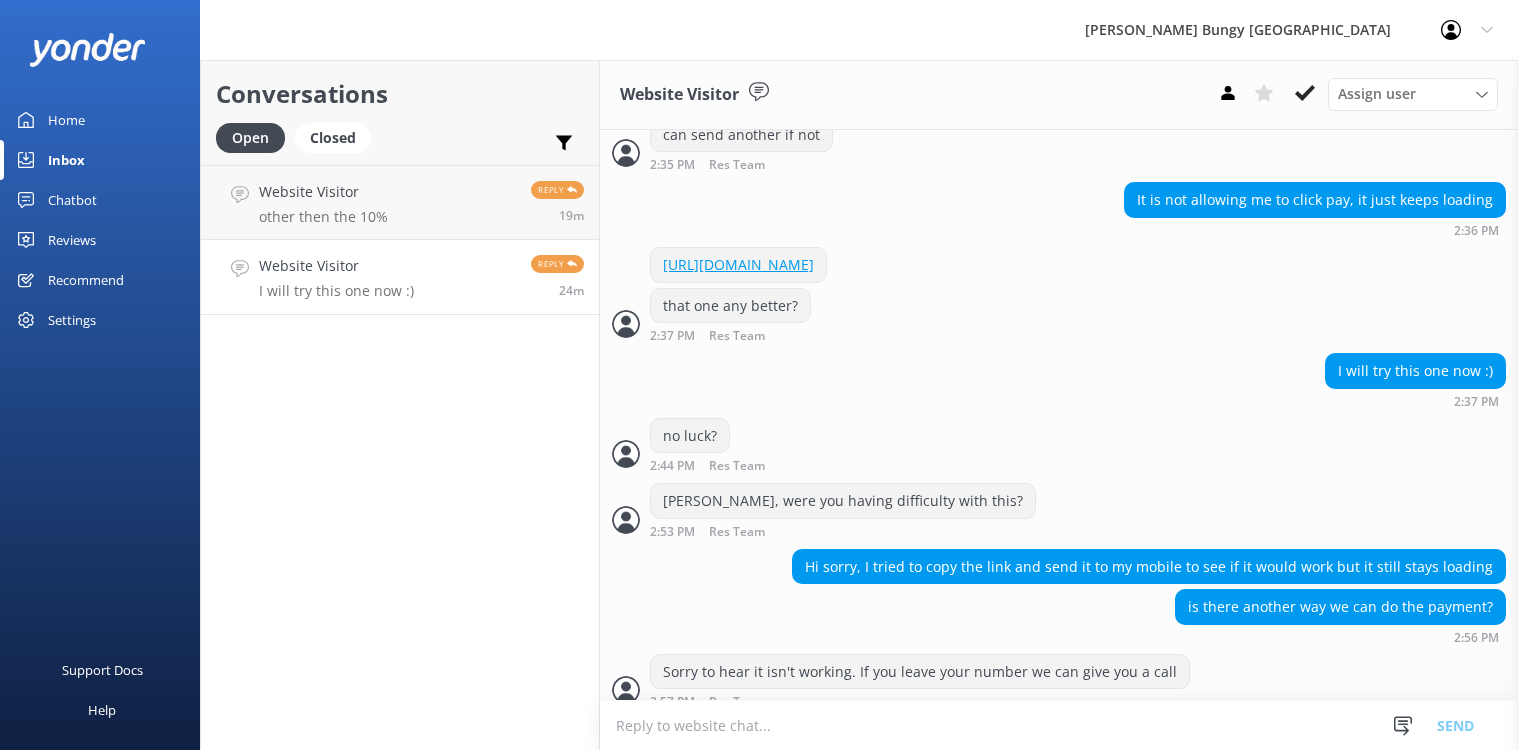 click on "Website Visitor I will try this one now :) Reply 24m" at bounding box center (400, 277) 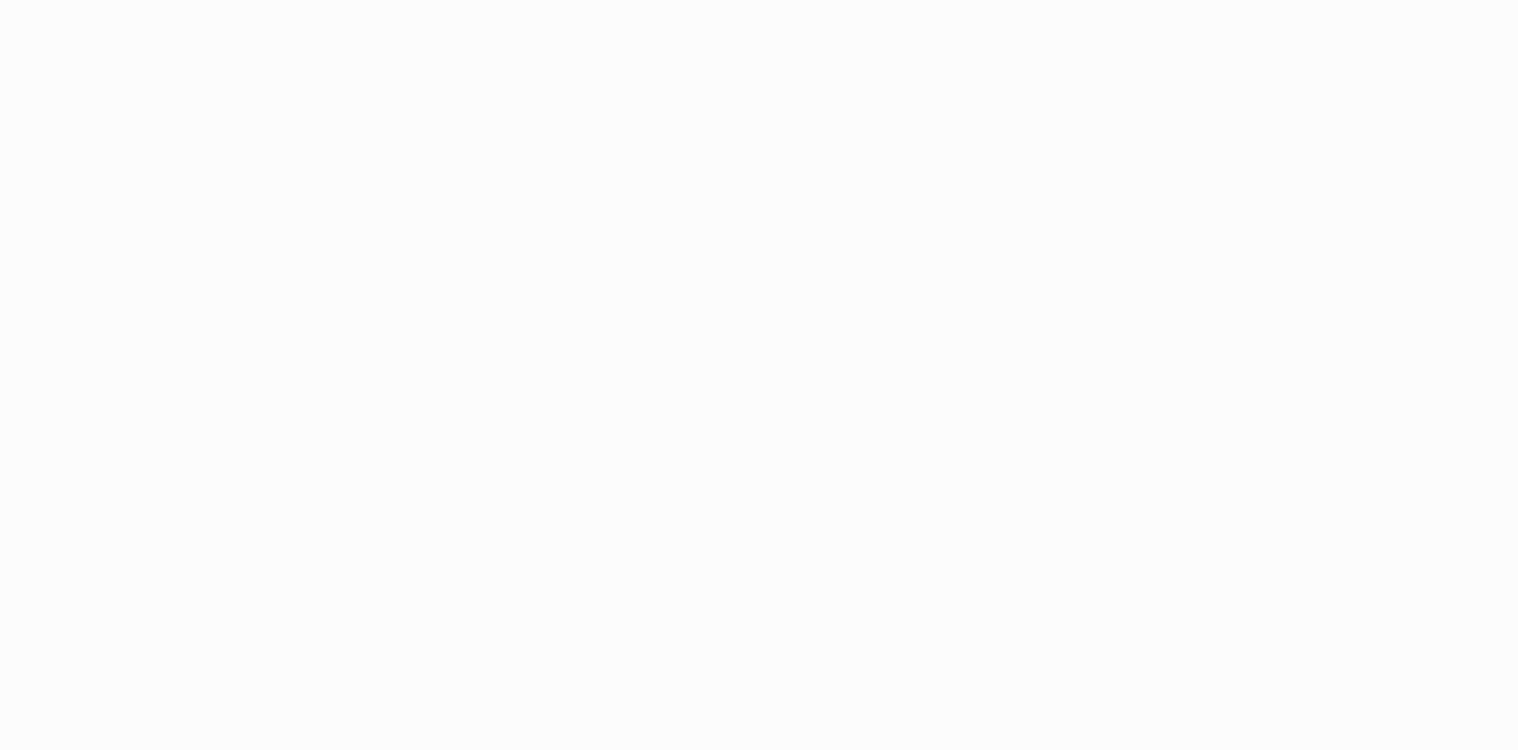 scroll, scrollTop: 0, scrollLeft: 0, axis: both 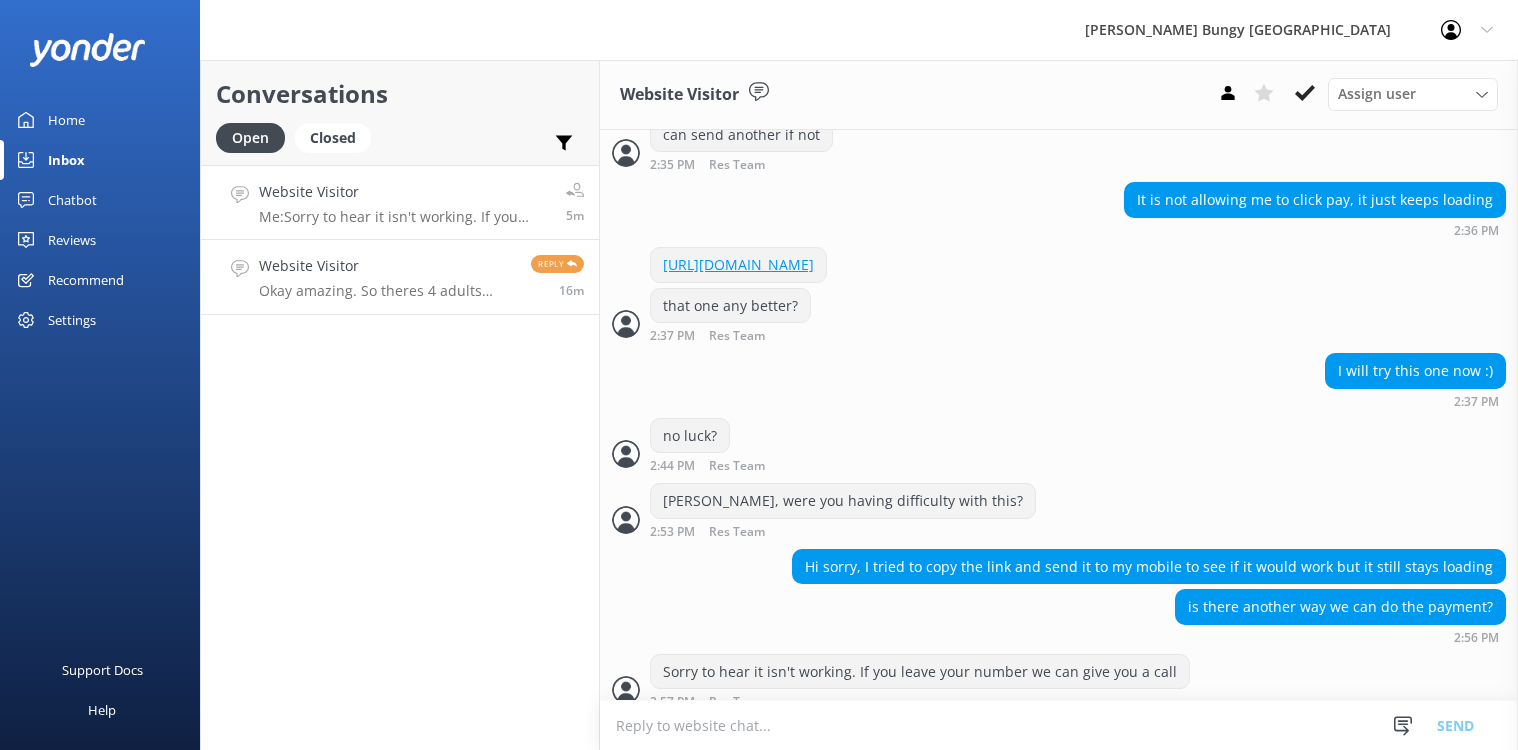 click on "Website Visitor Okay amazing. So theres 4 adults (including me) 2 will be doing the Kawarau Bridget Bungy & Zipline & the other 2 will be doing the Zipline only.  Reply 16m" at bounding box center (400, 277) 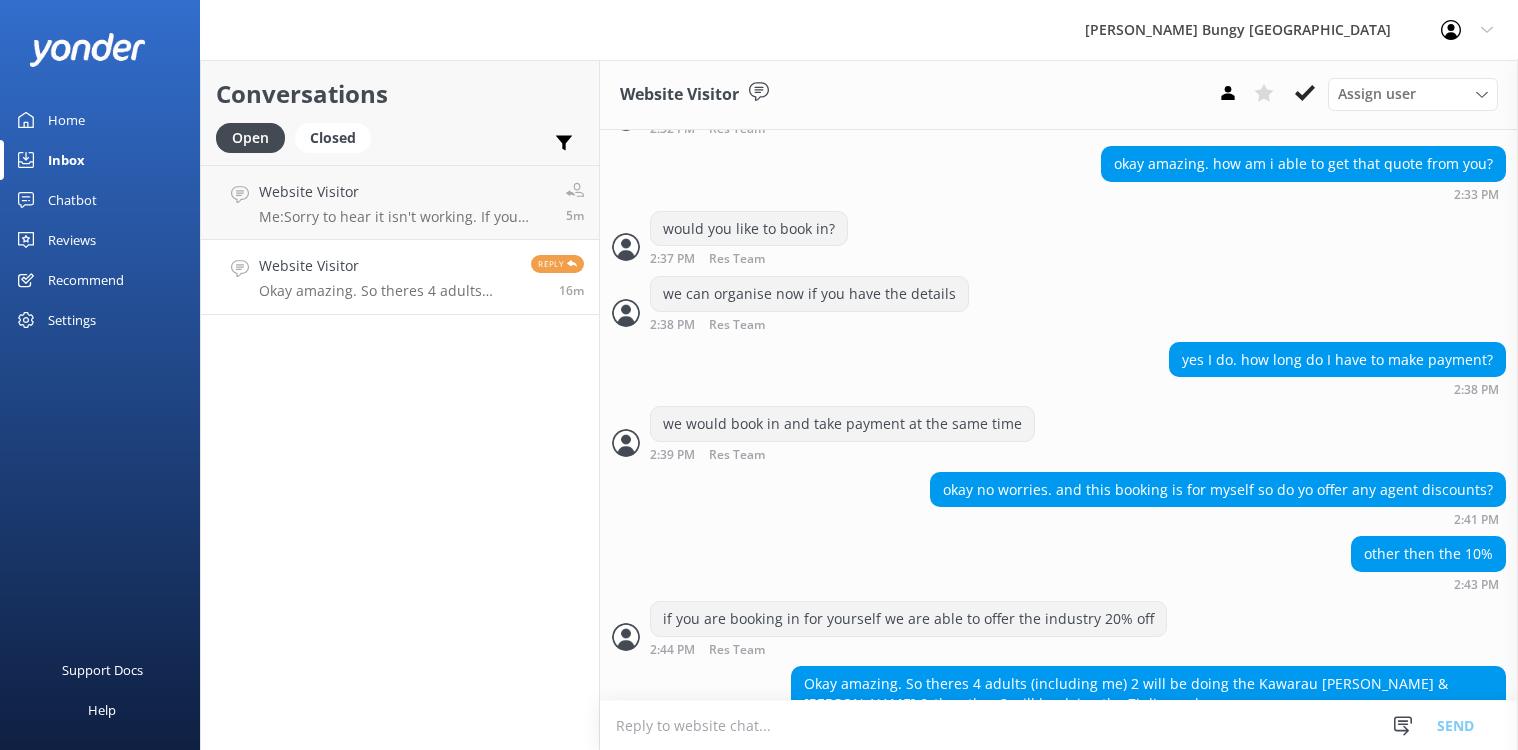 scroll, scrollTop: 1990, scrollLeft: 0, axis: vertical 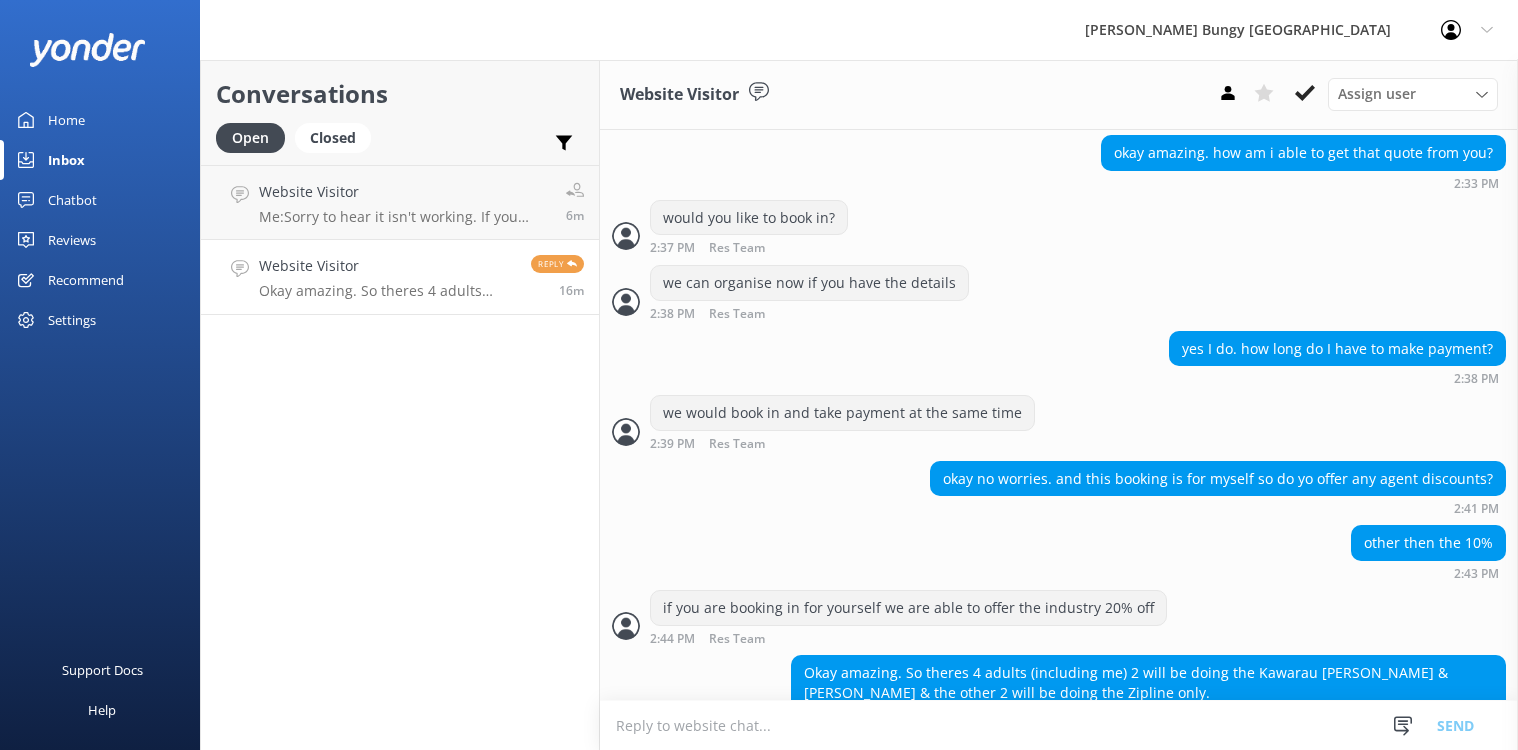click at bounding box center [1059, 725] 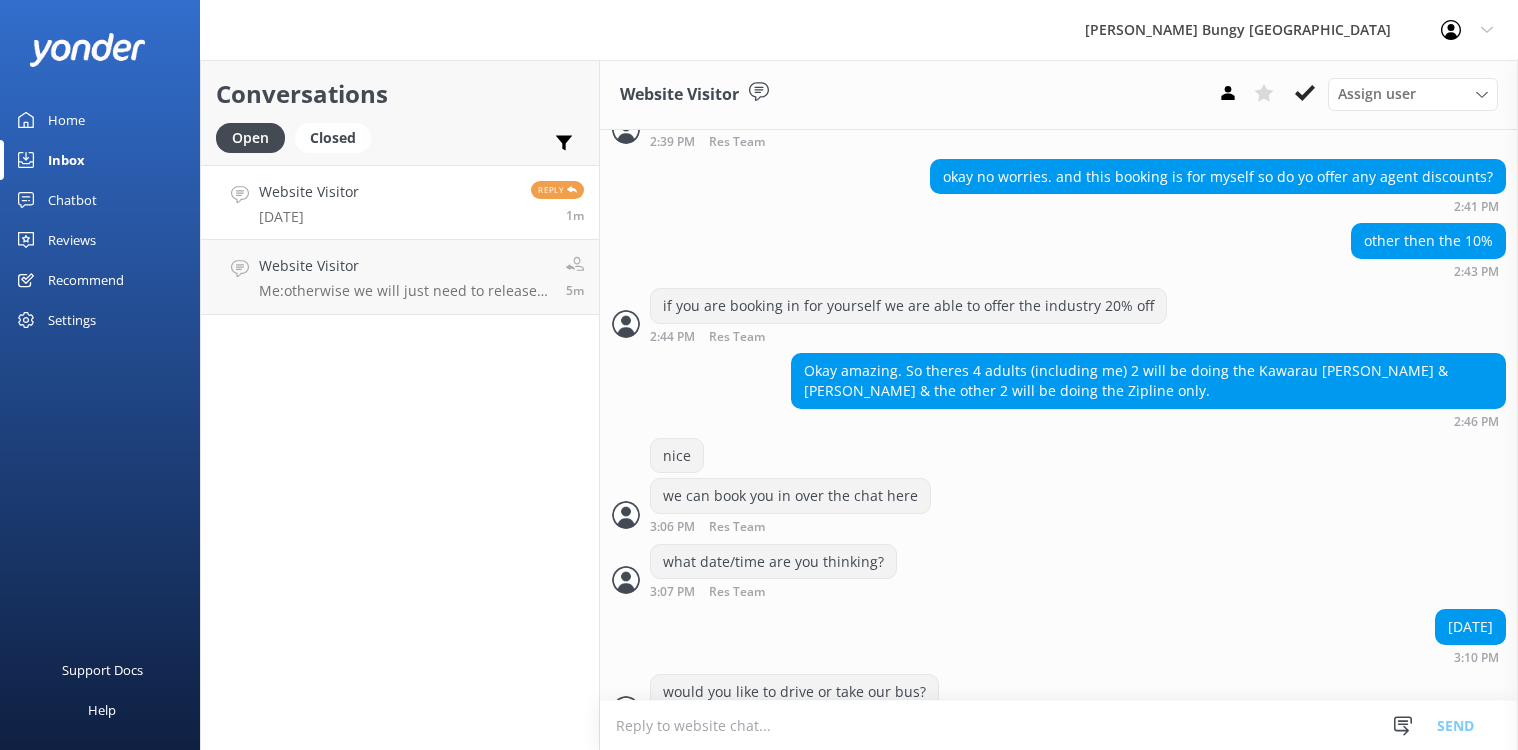 scroll, scrollTop: 2357, scrollLeft: 0, axis: vertical 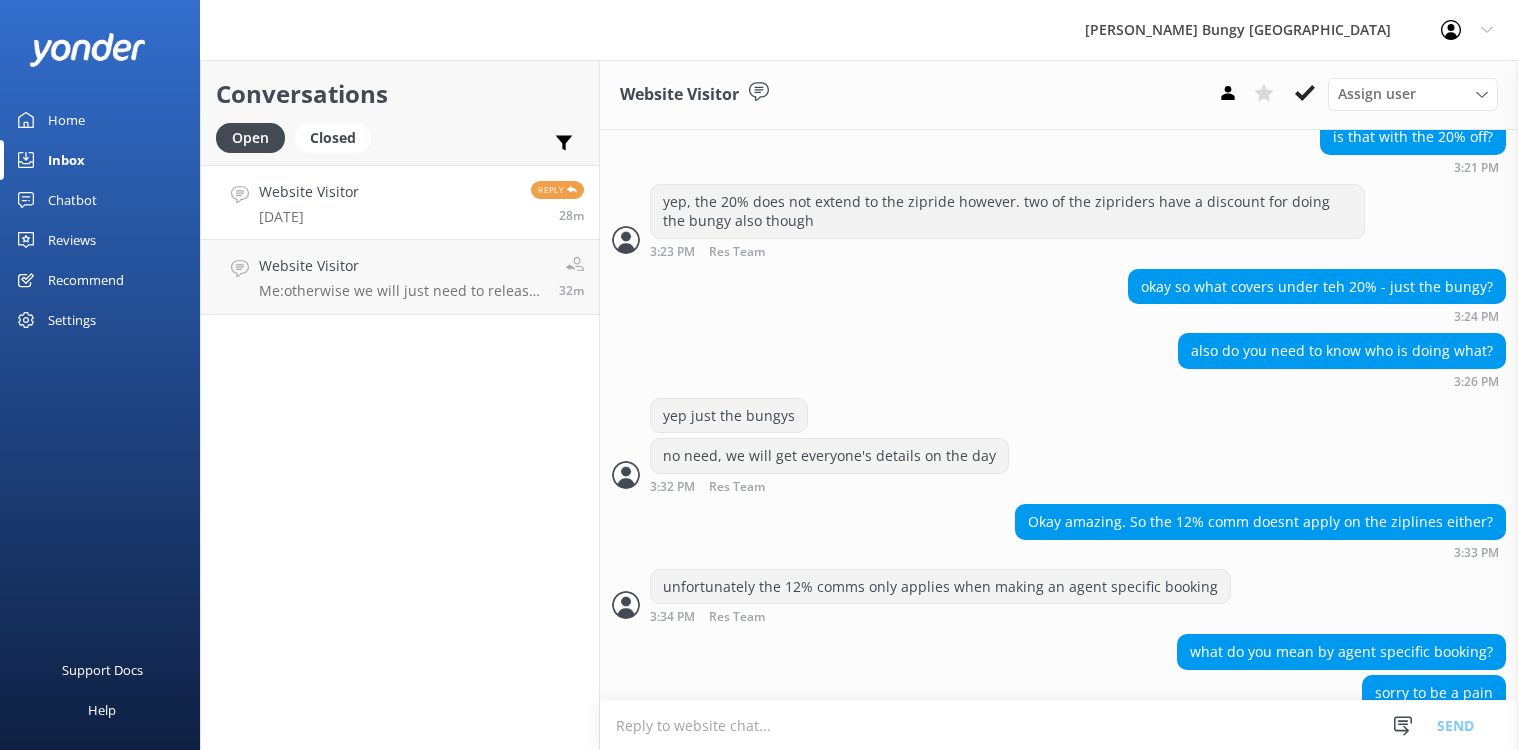 click at bounding box center [1059, 725] 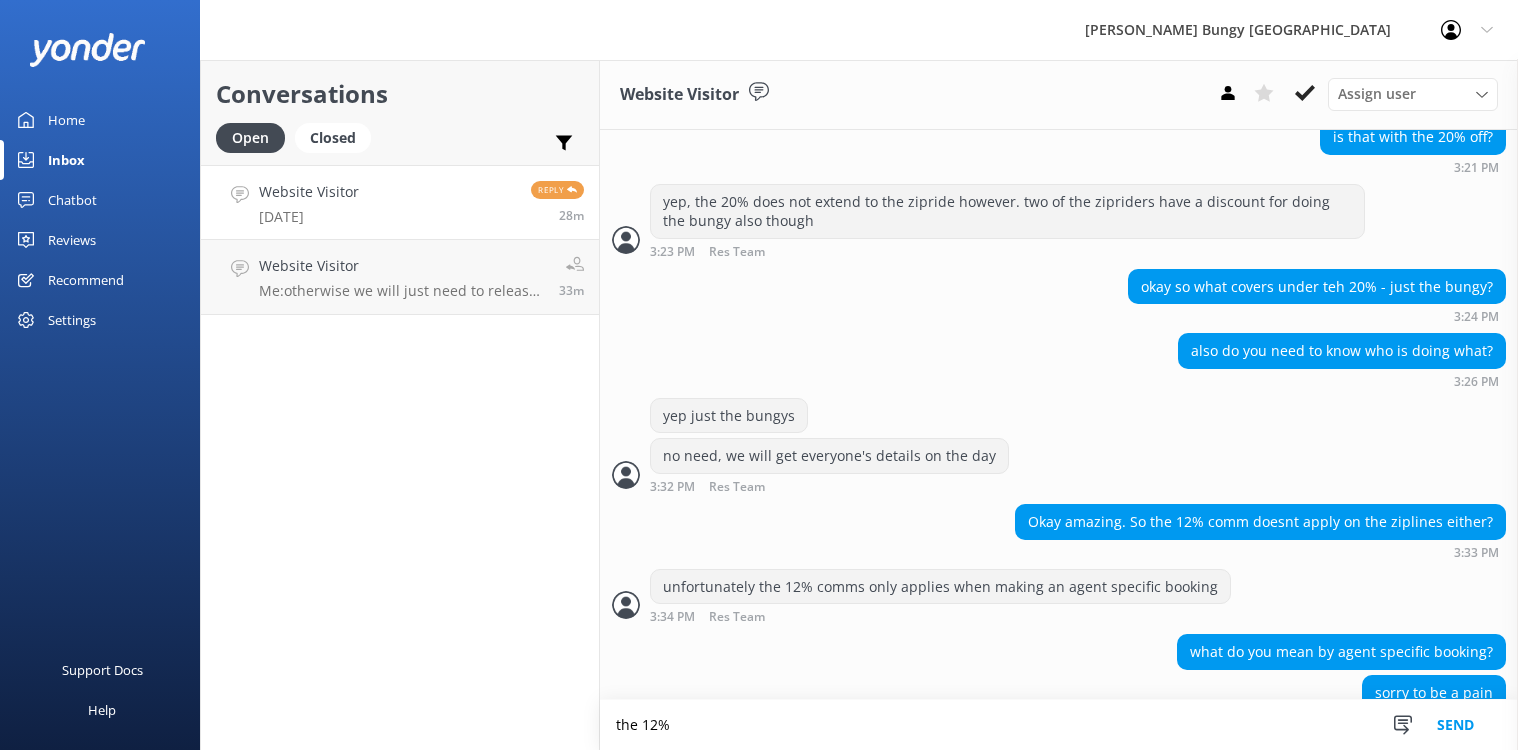 scroll, scrollTop: 3499, scrollLeft: 0, axis: vertical 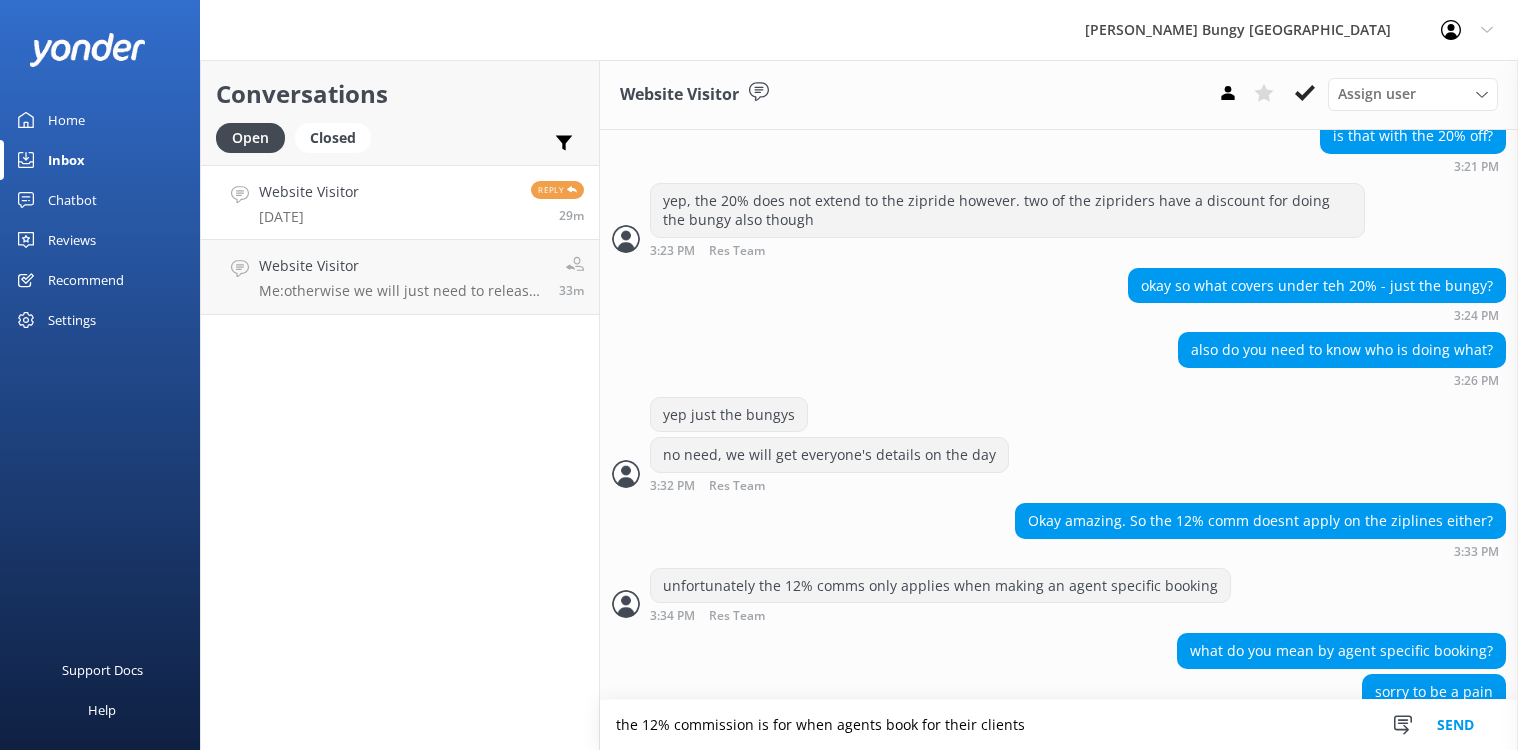 click on "the 12% commission is for when agents book for their clients" at bounding box center [1059, 725] 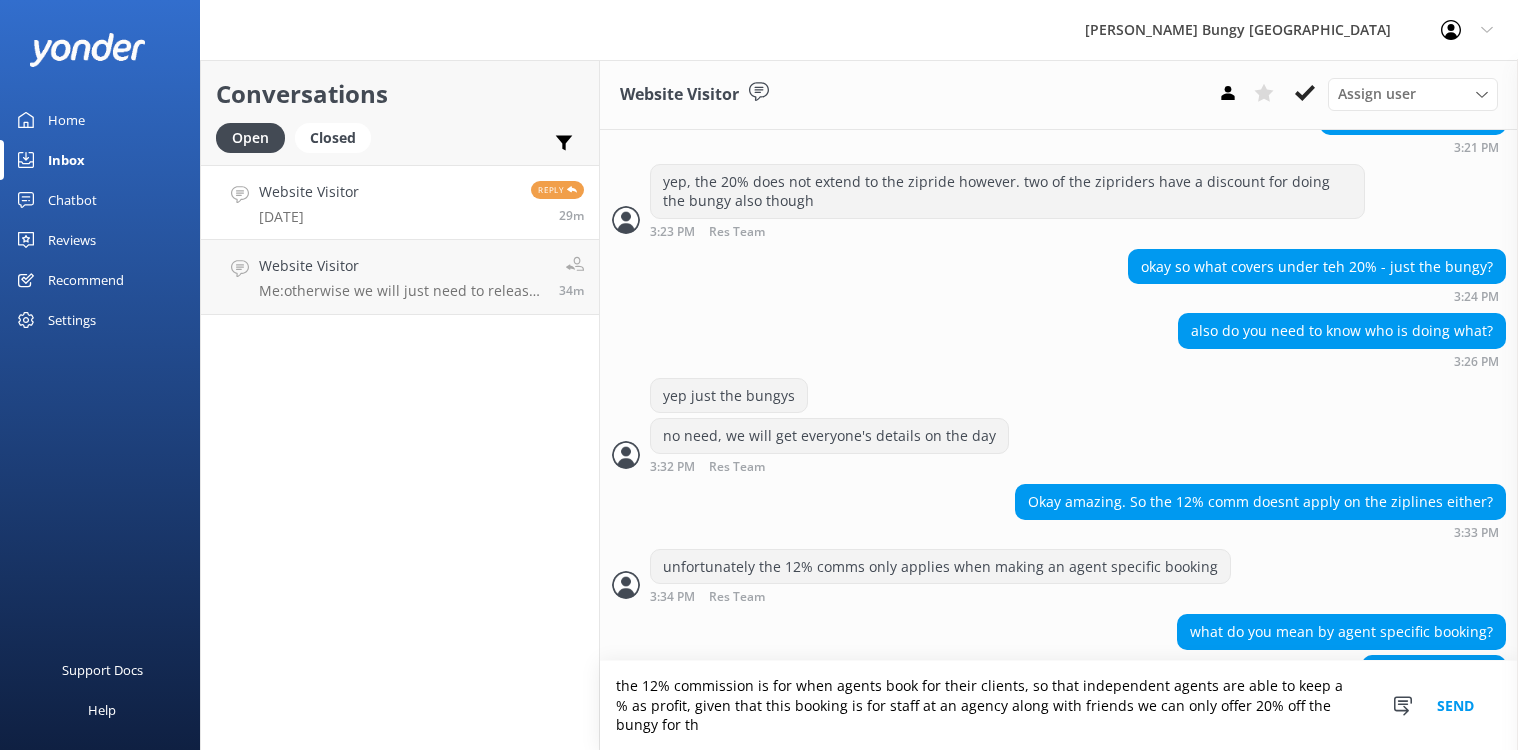 scroll, scrollTop: 3538, scrollLeft: 0, axis: vertical 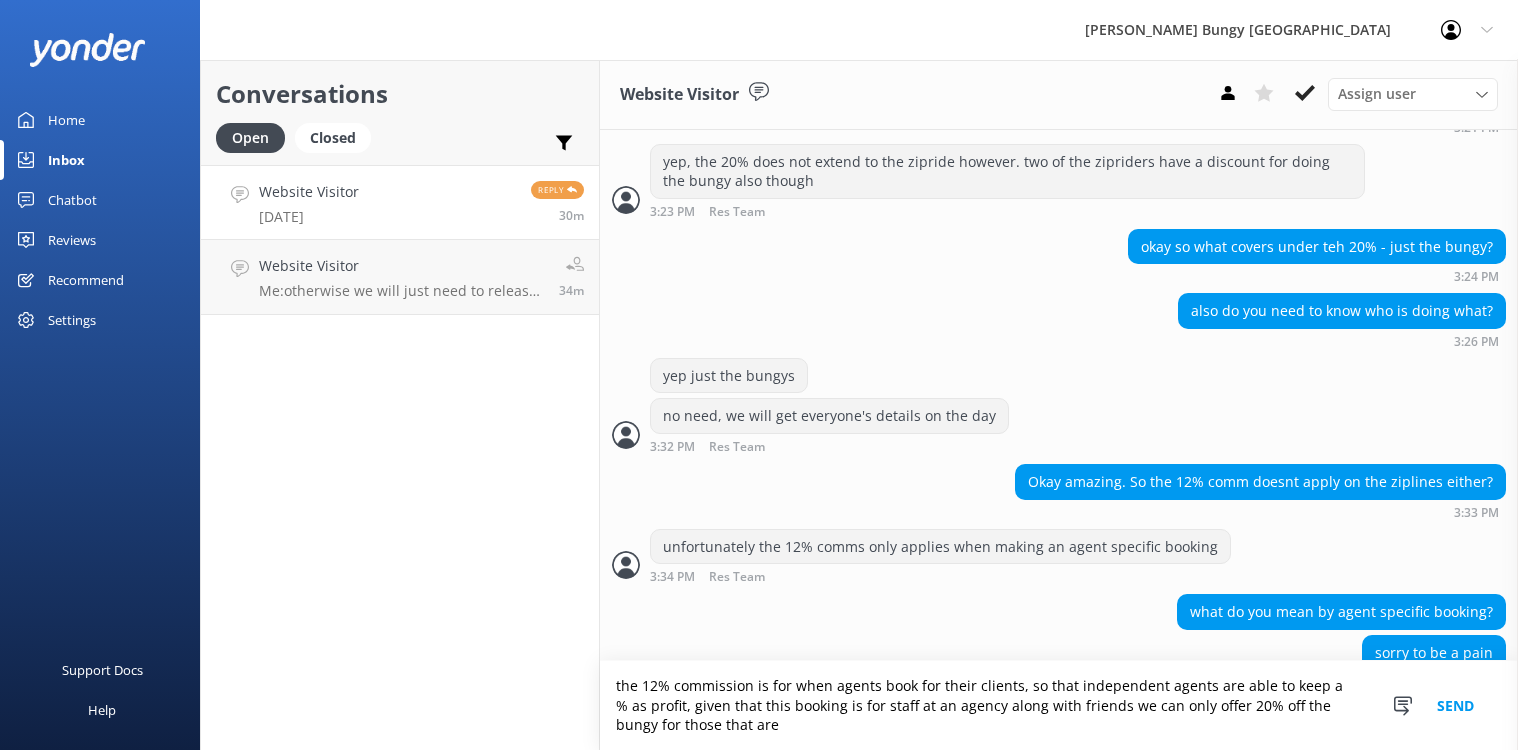 click on "the 12% commission is for when agents book for their clients, so that independent agents are able to keep a % as profit, given that this booking is for staff at an agency along with friends we can only offer 20% off the bungy for those that are" at bounding box center [1059, 705] 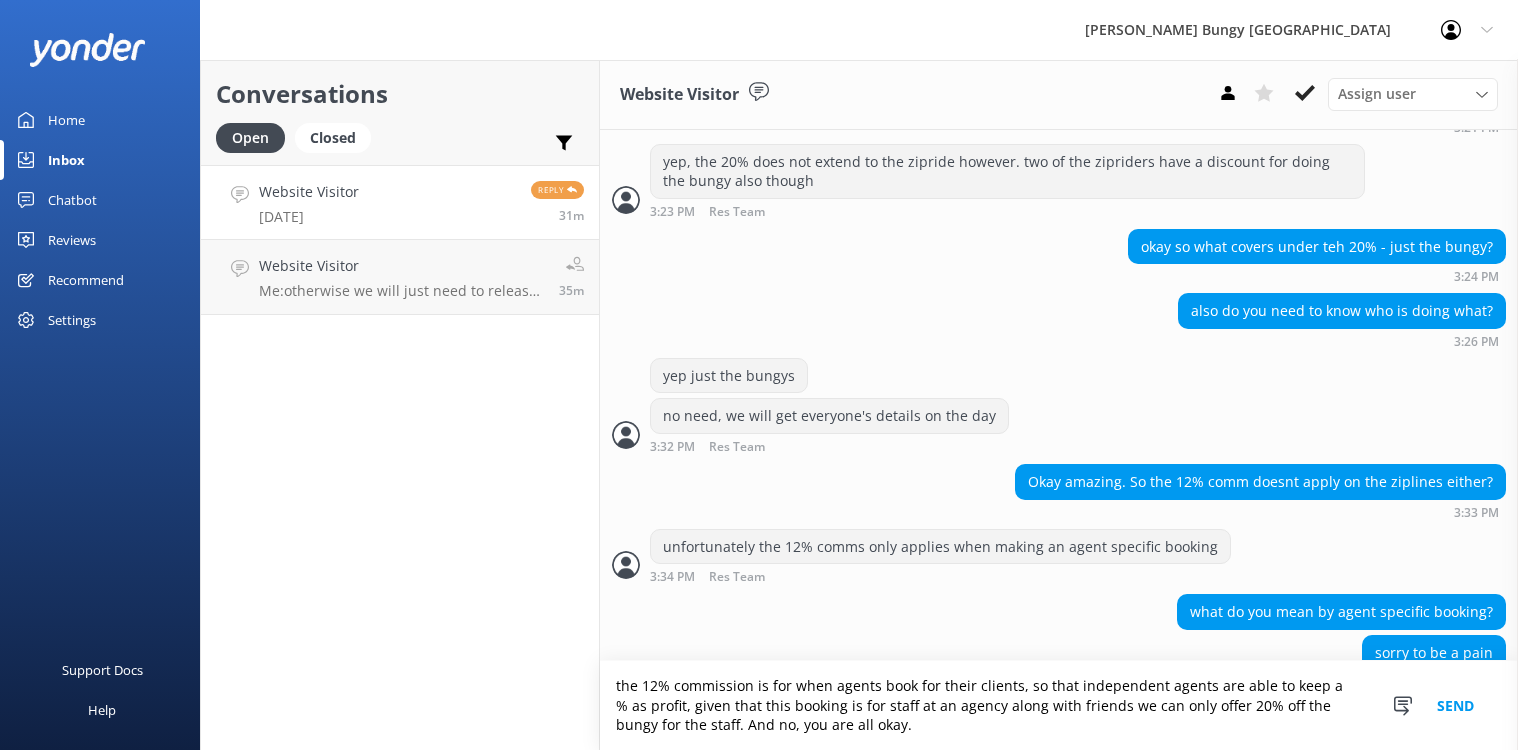 type on "the 12% commission is for when agents book for their clients, so that independent agents are able to keep a % as profit, given that this booking is for staff at an agency along with friends we can only offer 20% off the bungy for the staff. And no, you are all okay." 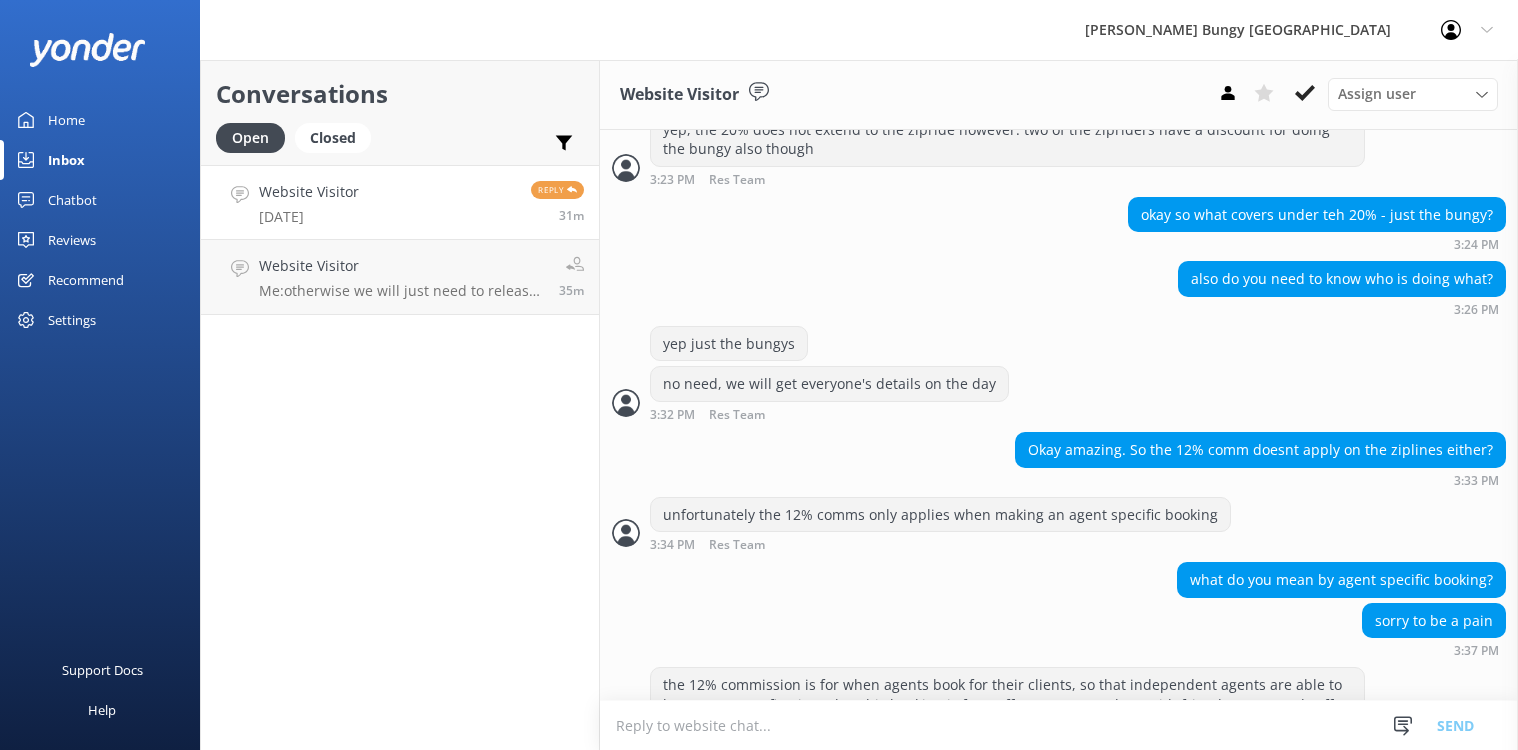 scroll, scrollTop: 3603, scrollLeft: 0, axis: vertical 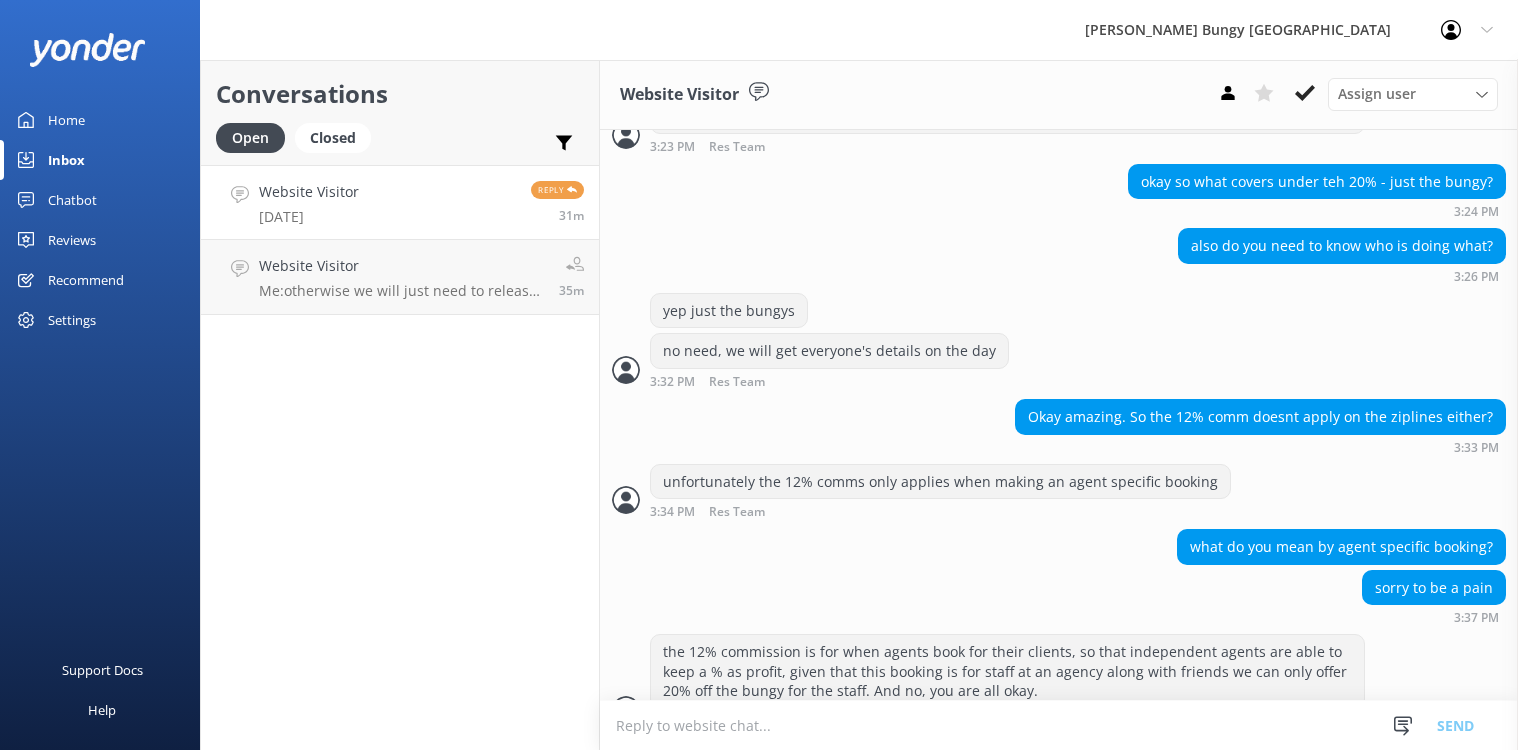 click at bounding box center [1059, 725] 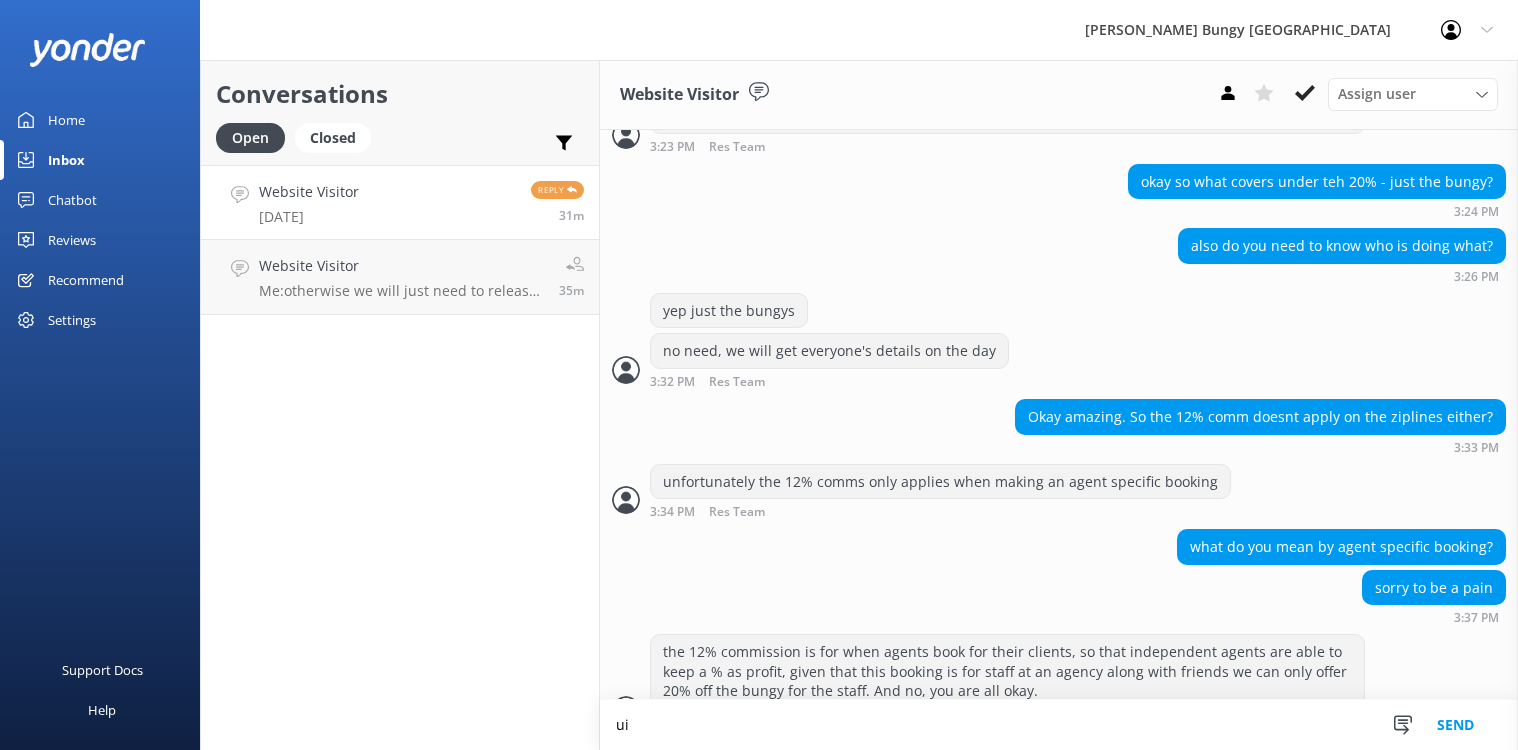 type on "u" 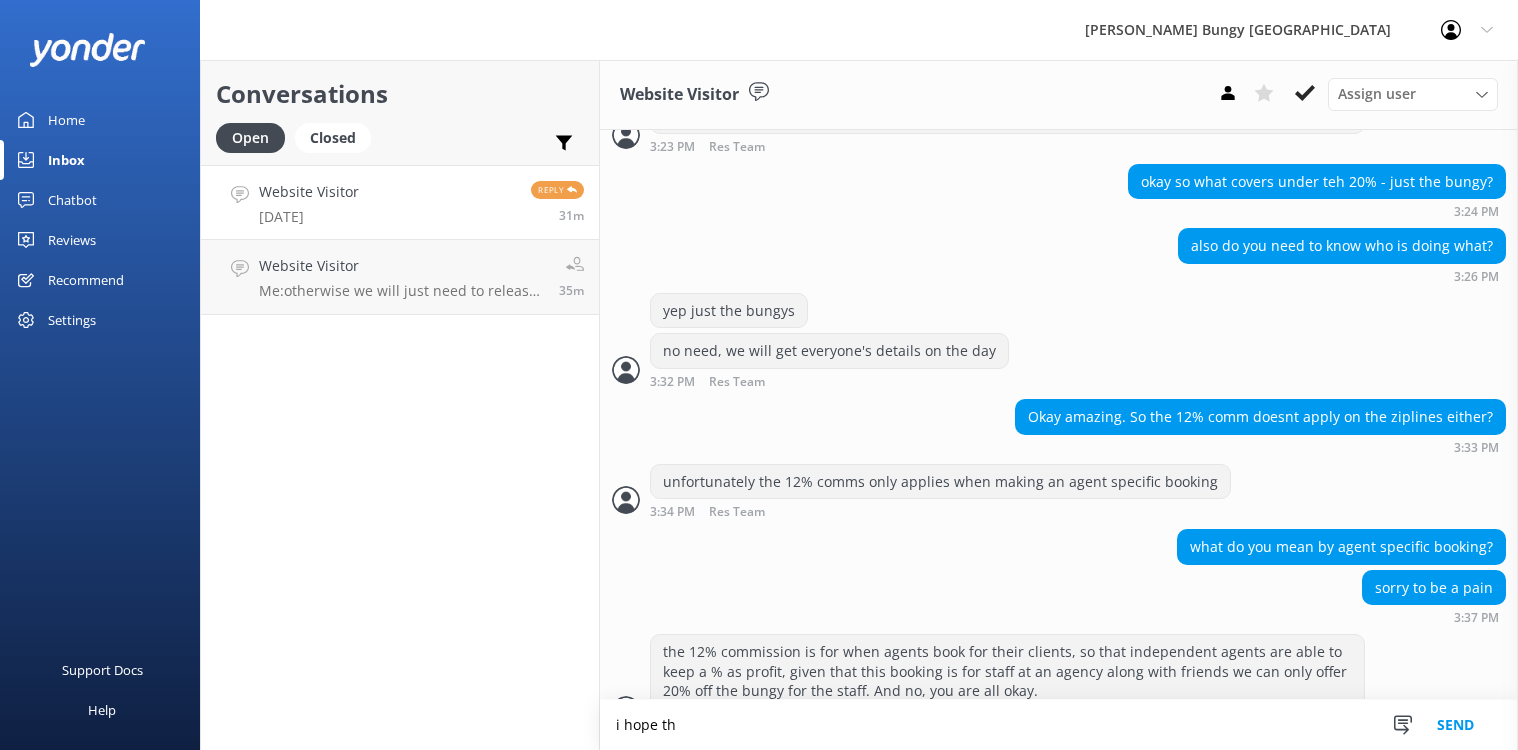scroll, scrollTop: 3604, scrollLeft: 0, axis: vertical 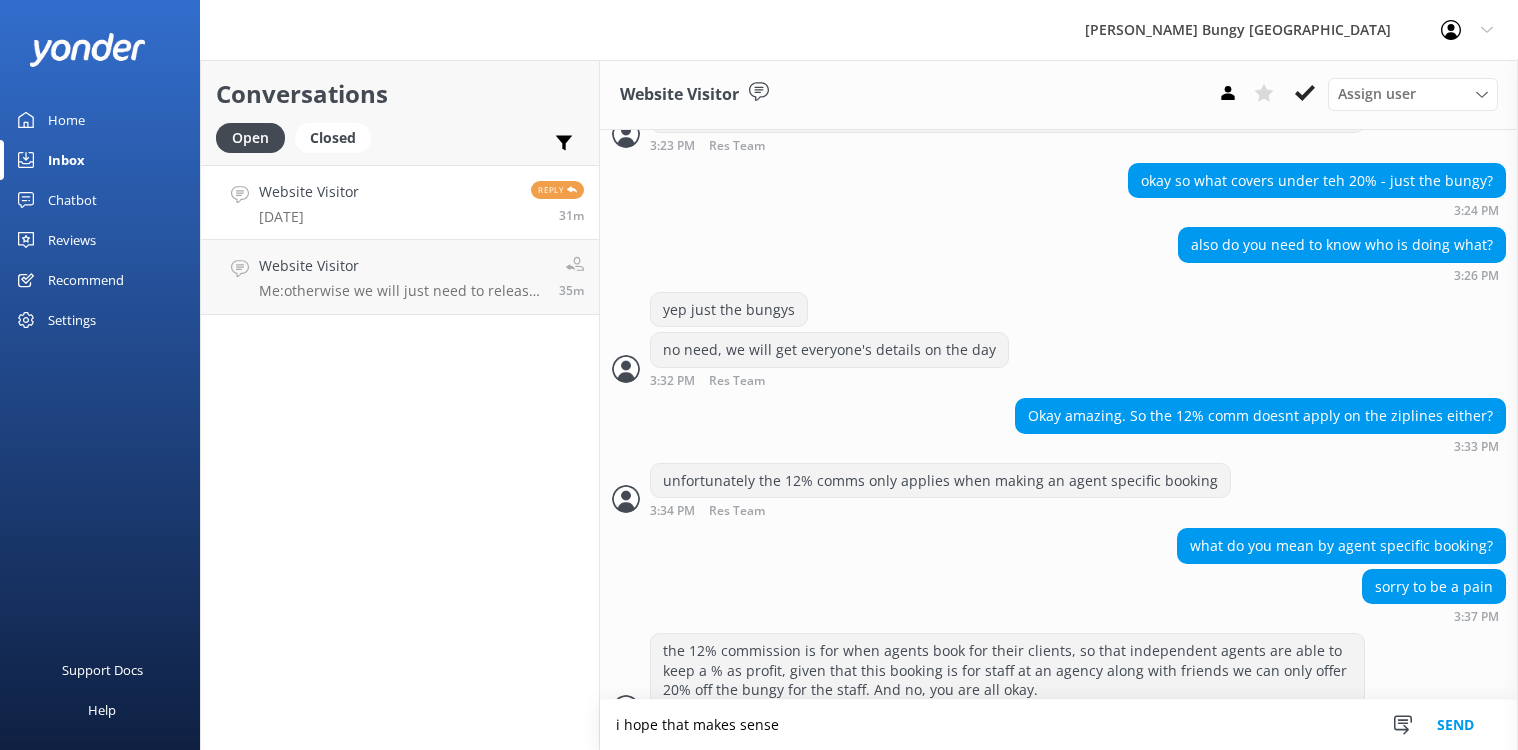 type on "i hope that makes sense" 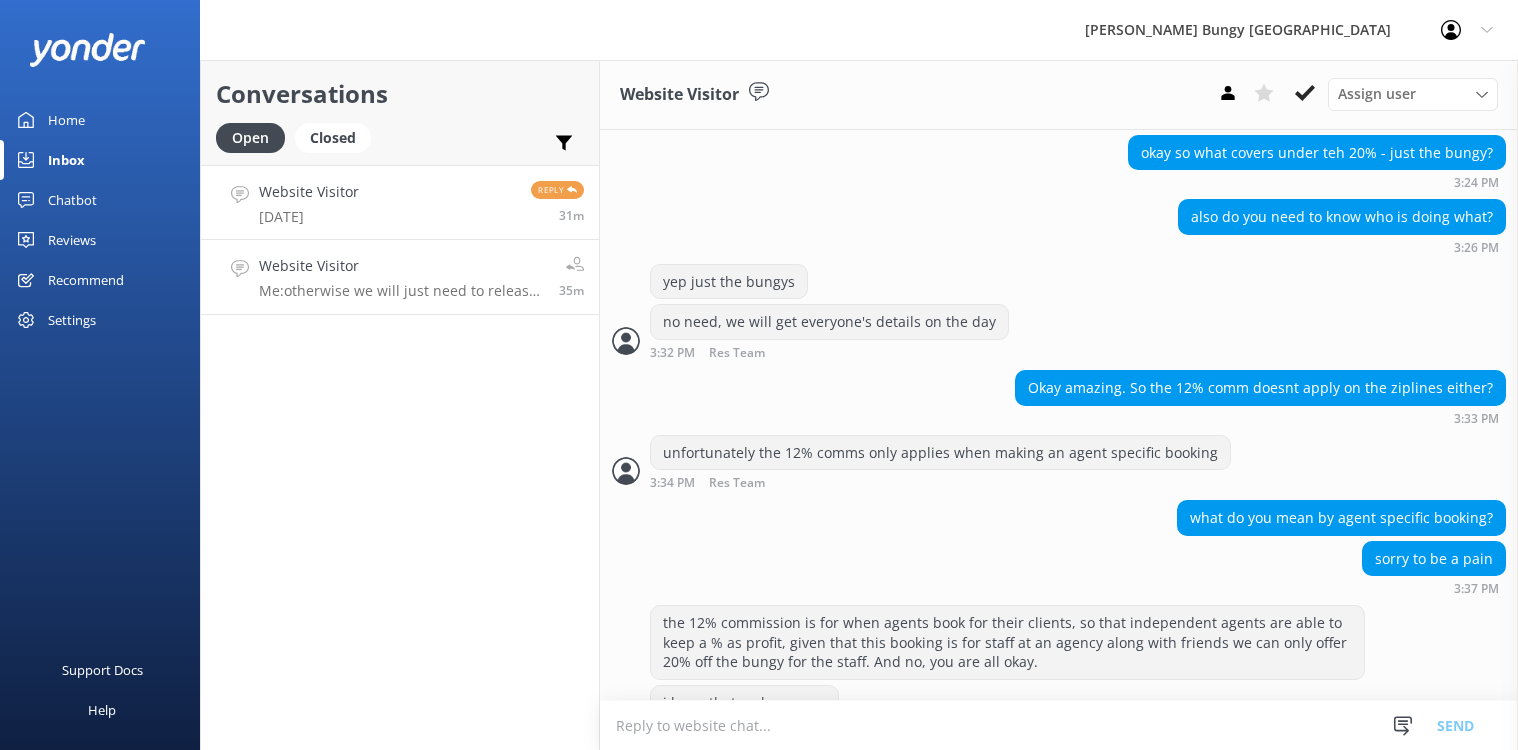 scroll, scrollTop: 3643, scrollLeft: 0, axis: vertical 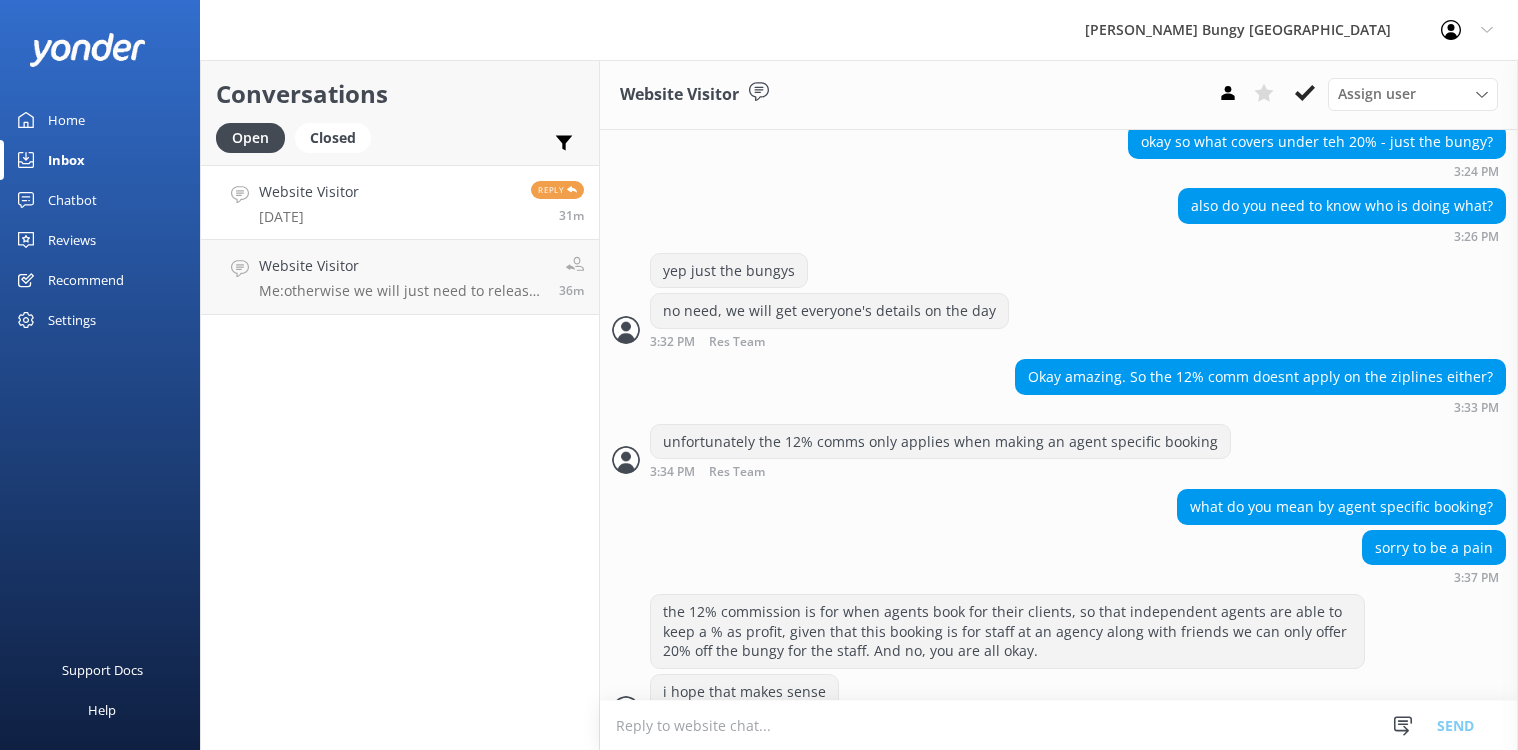 click at bounding box center [1059, 725] 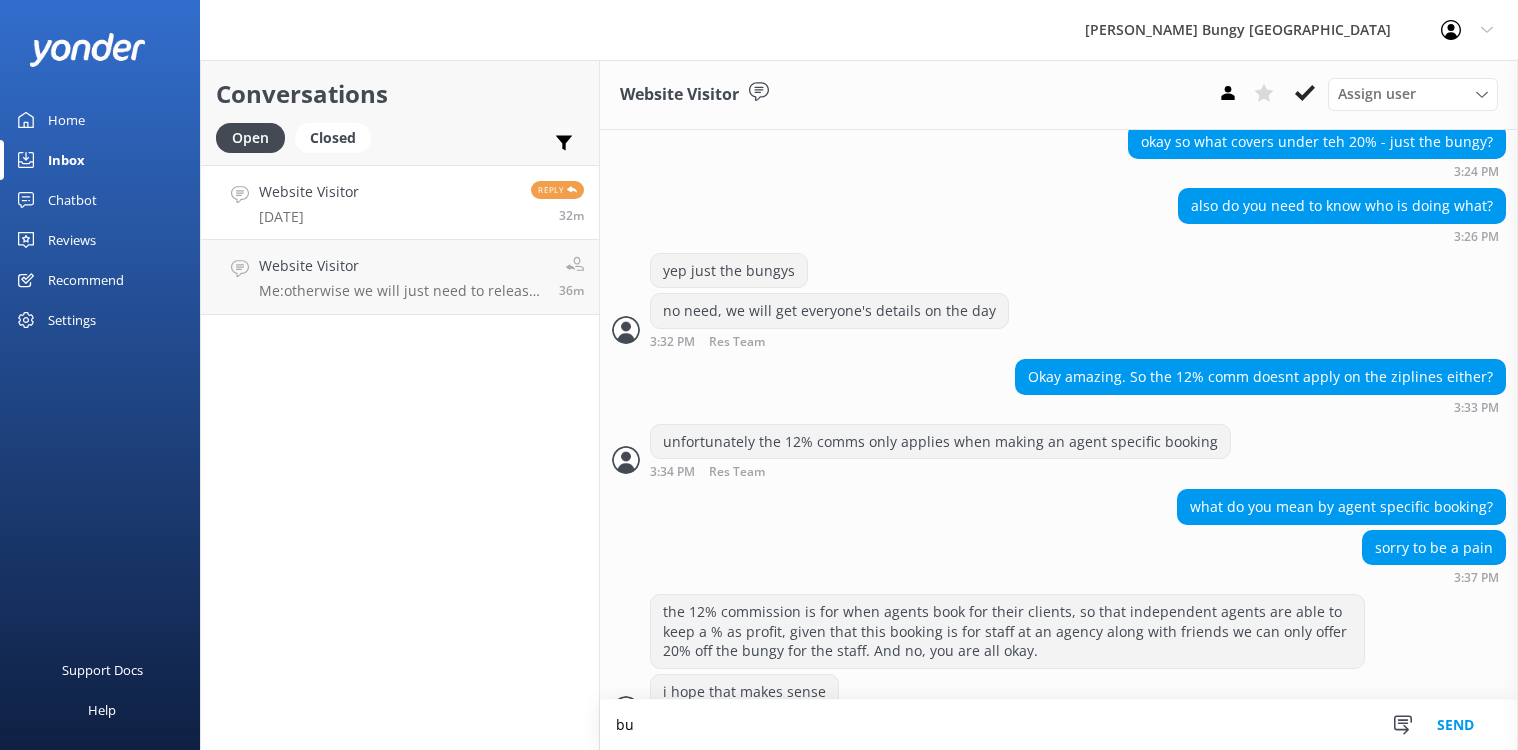 scroll, scrollTop: 3644, scrollLeft: 0, axis: vertical 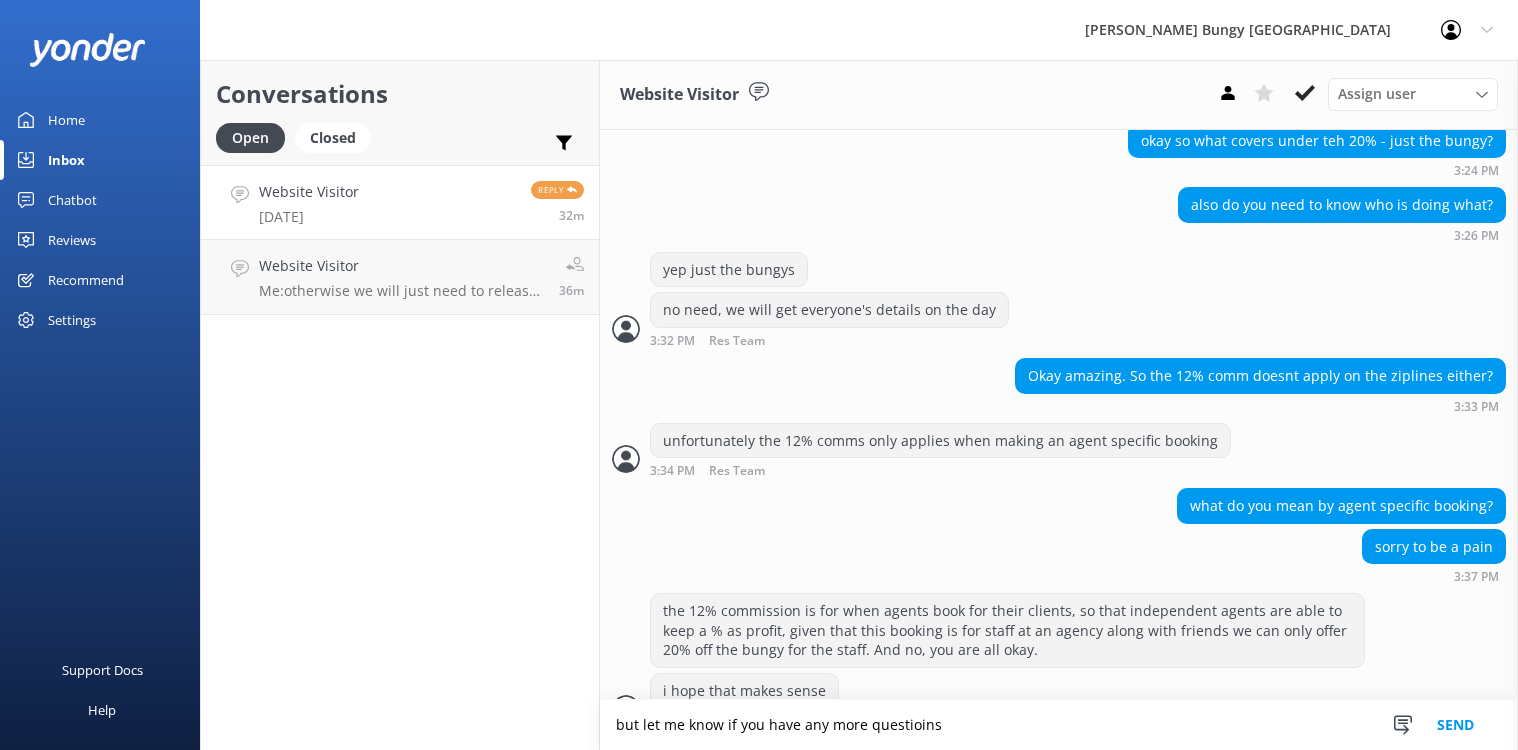 type on "but let me know if you have any more questioins" 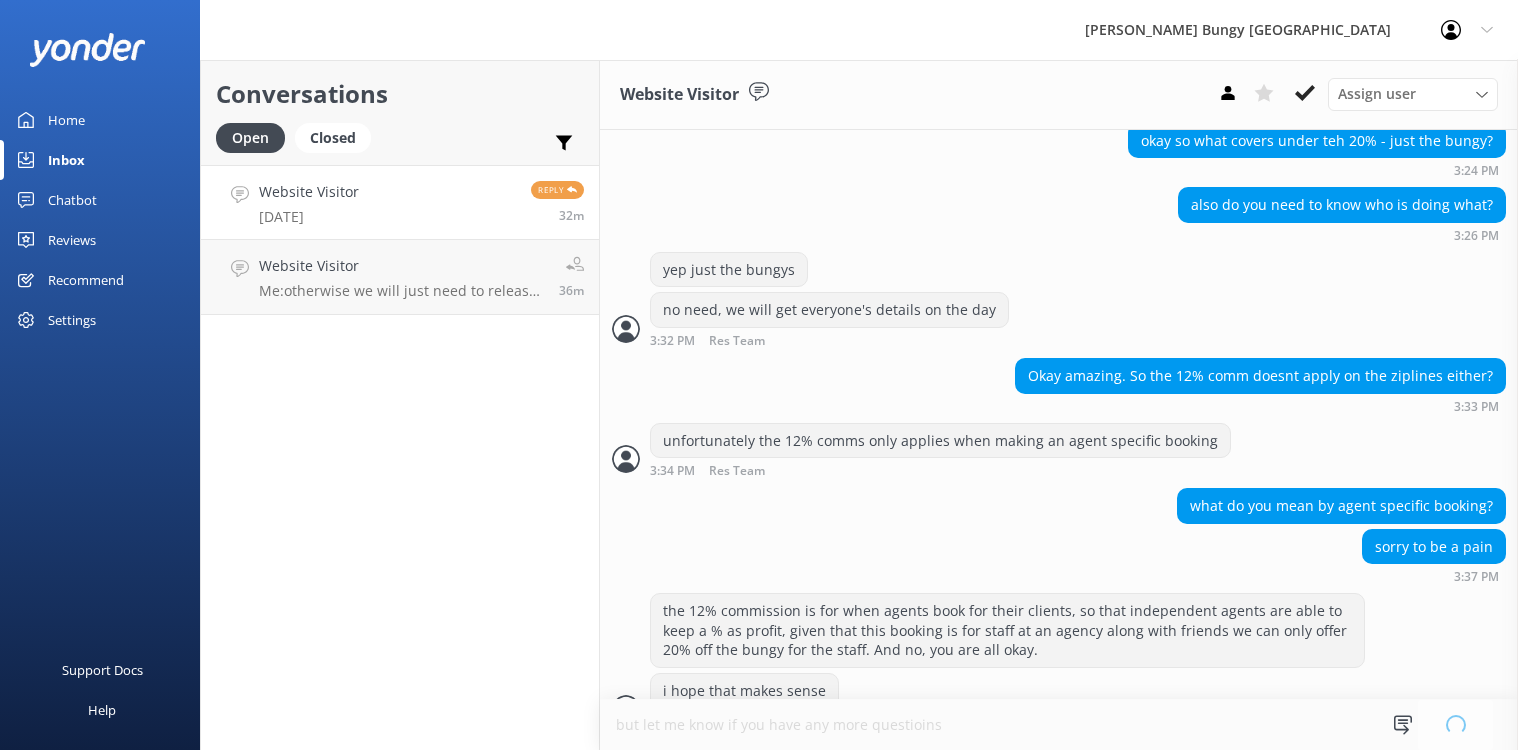 type 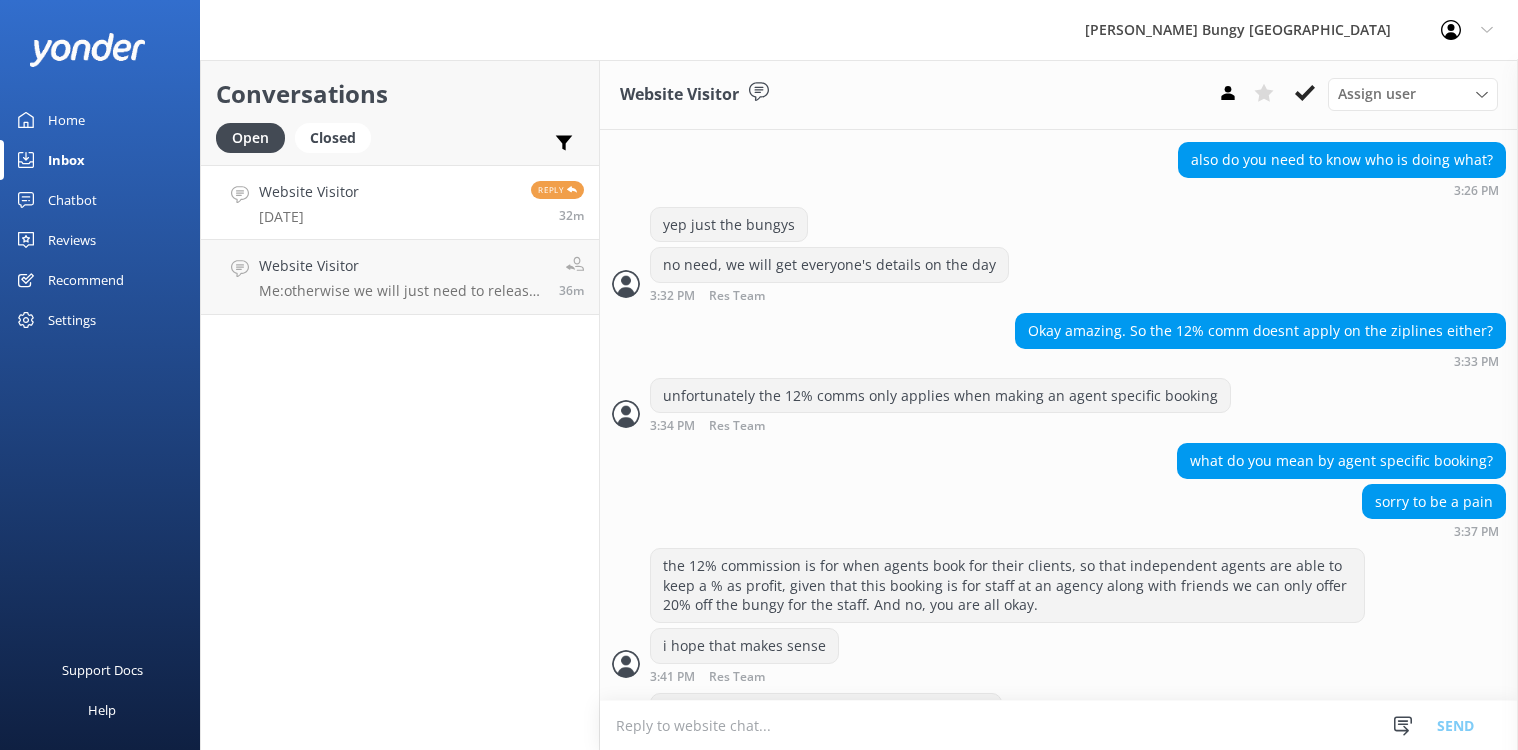 scroll, scrollTop: 3709, scrollLeft: 0, axis: vertical 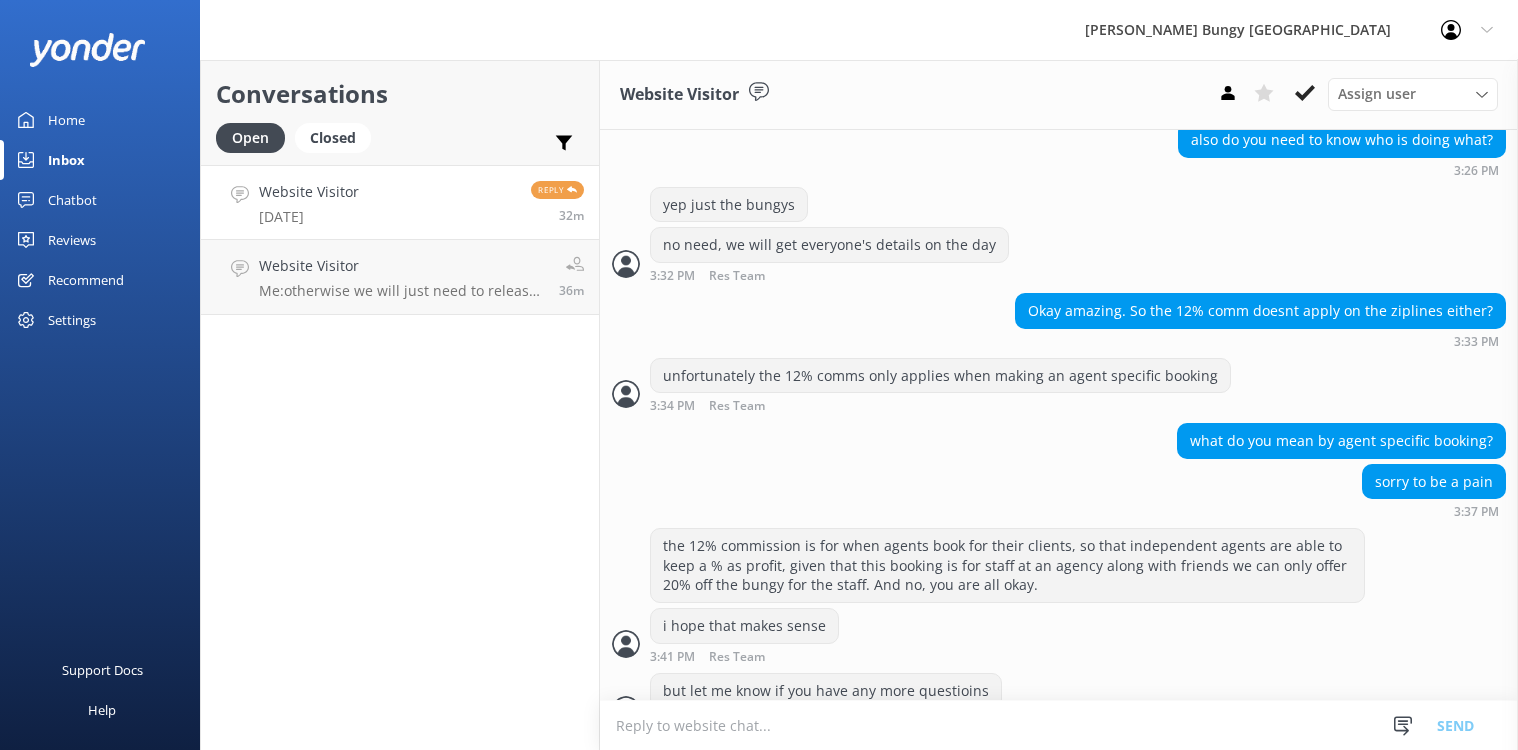 click at bounding box center (1059, 725) 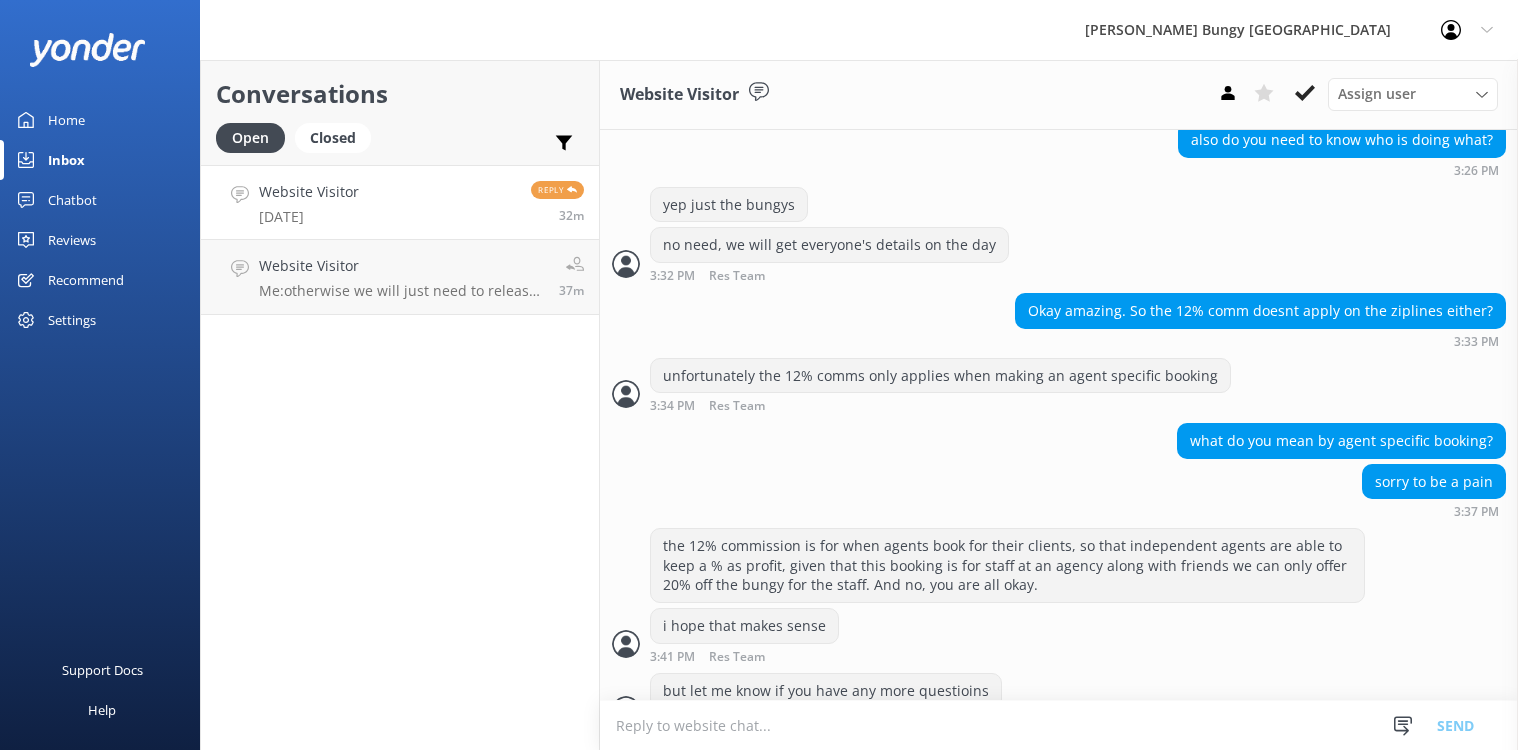 click on "Conversations Open Closed Important Assigned to me Unassigned Website Visitor 26 August 2025 Reply 32m Website Visitor Me:  otherwise we will just need to release the space 37m" at bounding box center (400, 405) 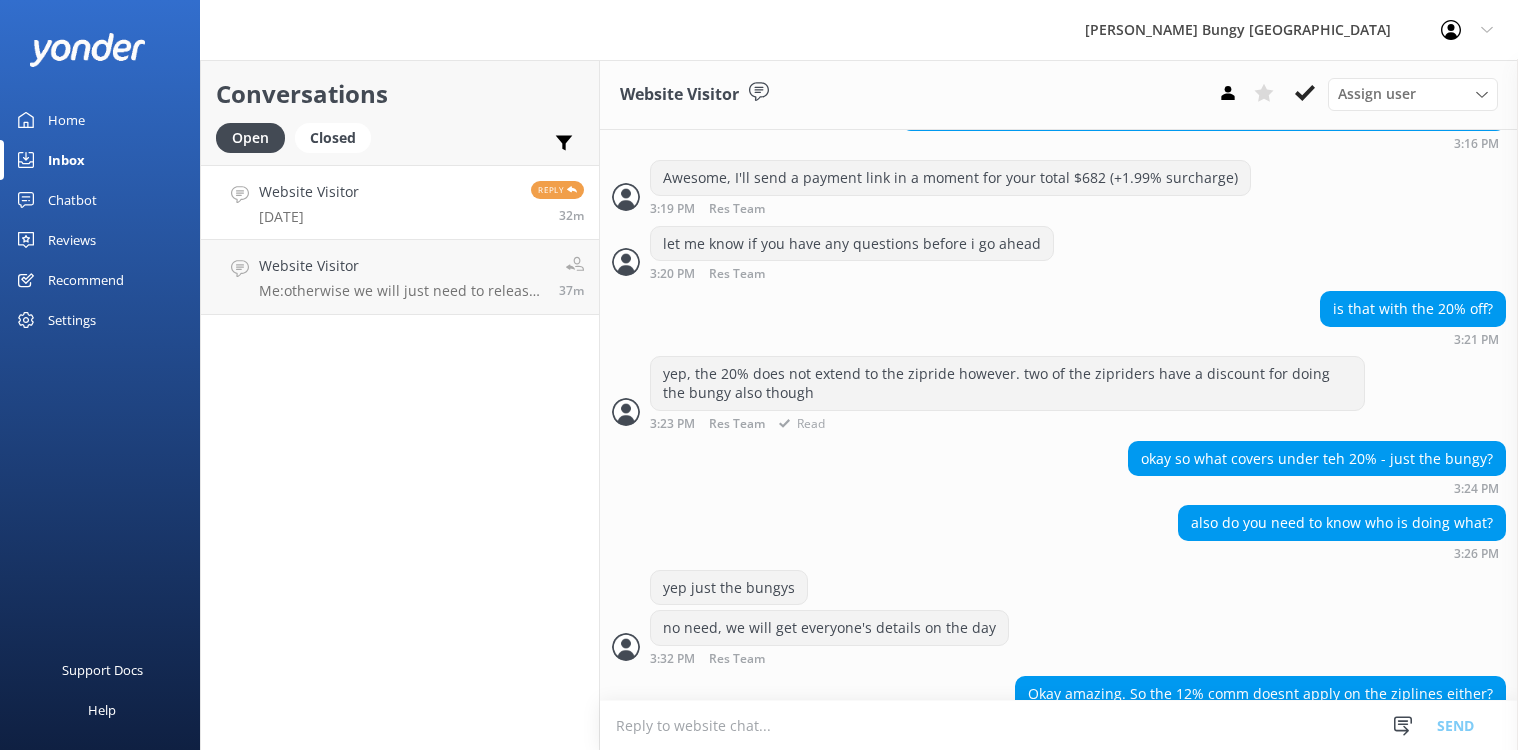 scroll, scrollTop: 3709, scrollLeft: 0, axis: vertical 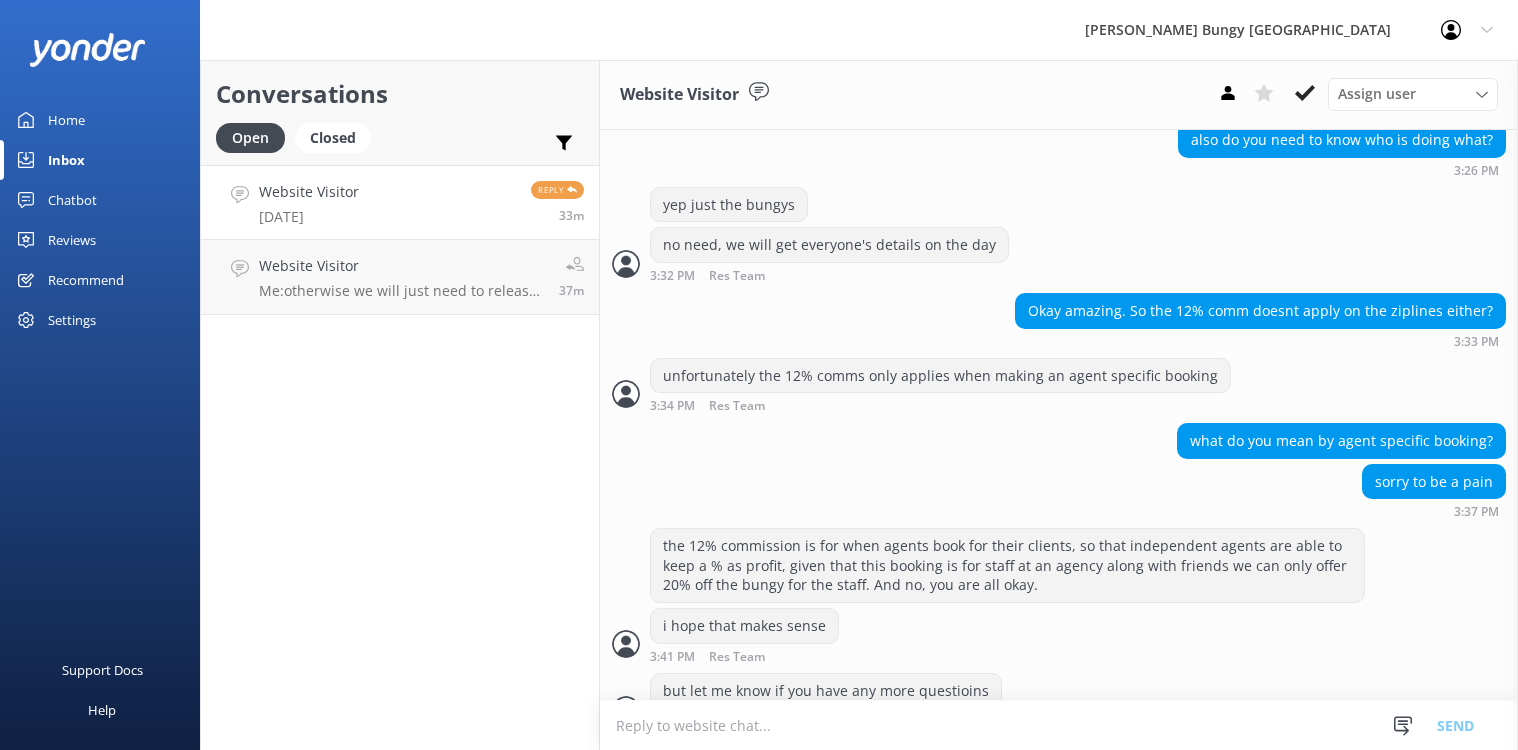 click at bounding box center [1059, 725] 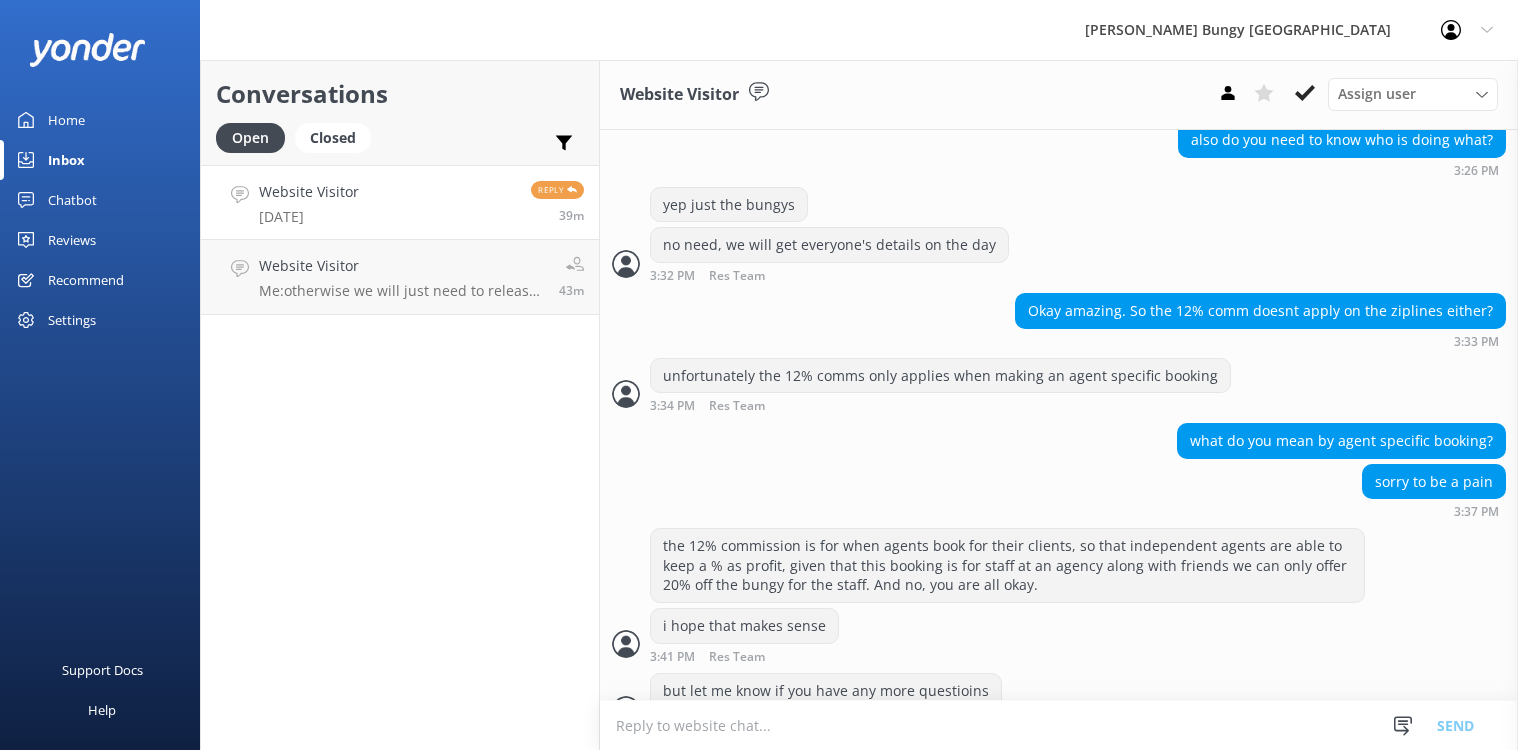 drag, startPoint x: 367, startPoint y: 502, endPoint x: 299, endPoint y: 513, distance: 68.88396 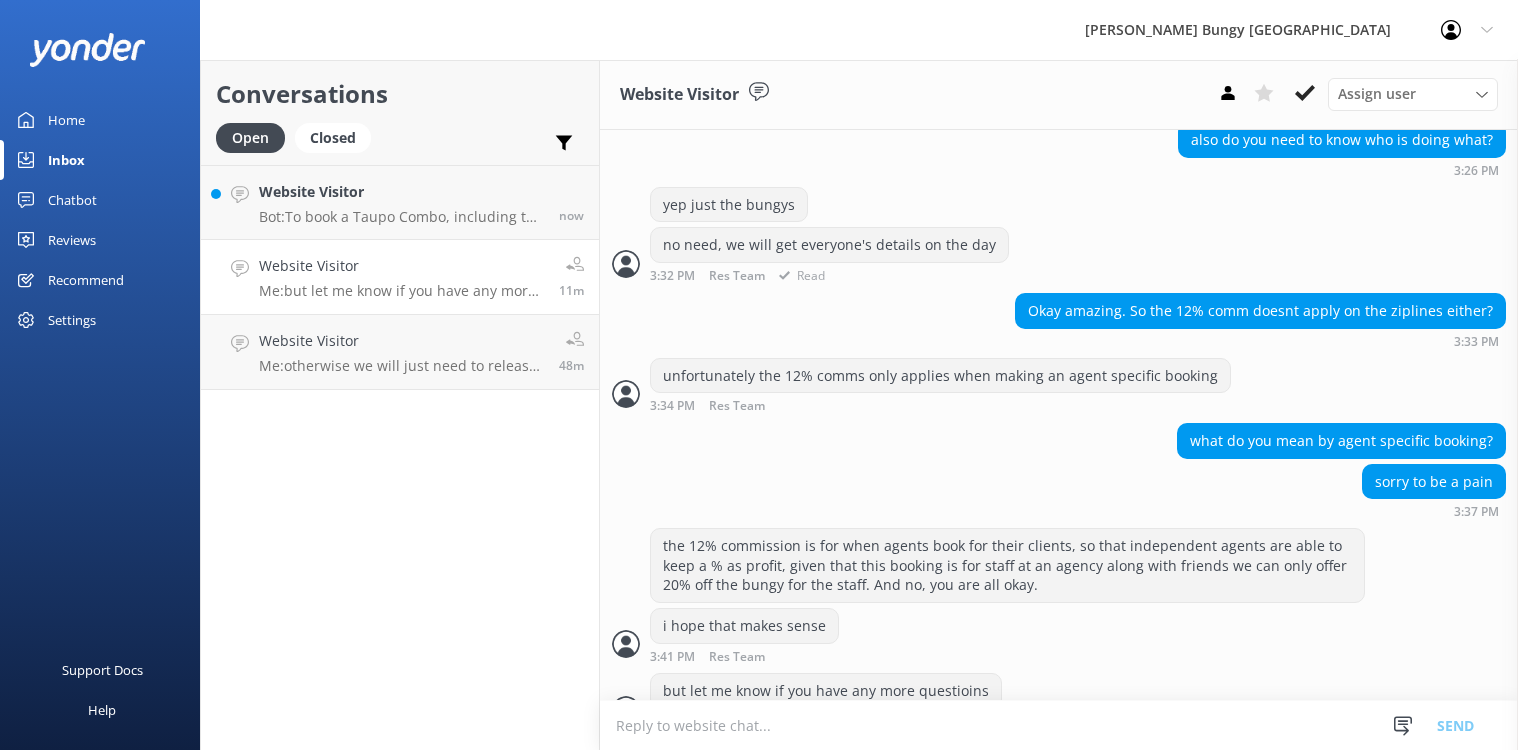 click on "yep just the bungys" at bounding box center [1059, 207] 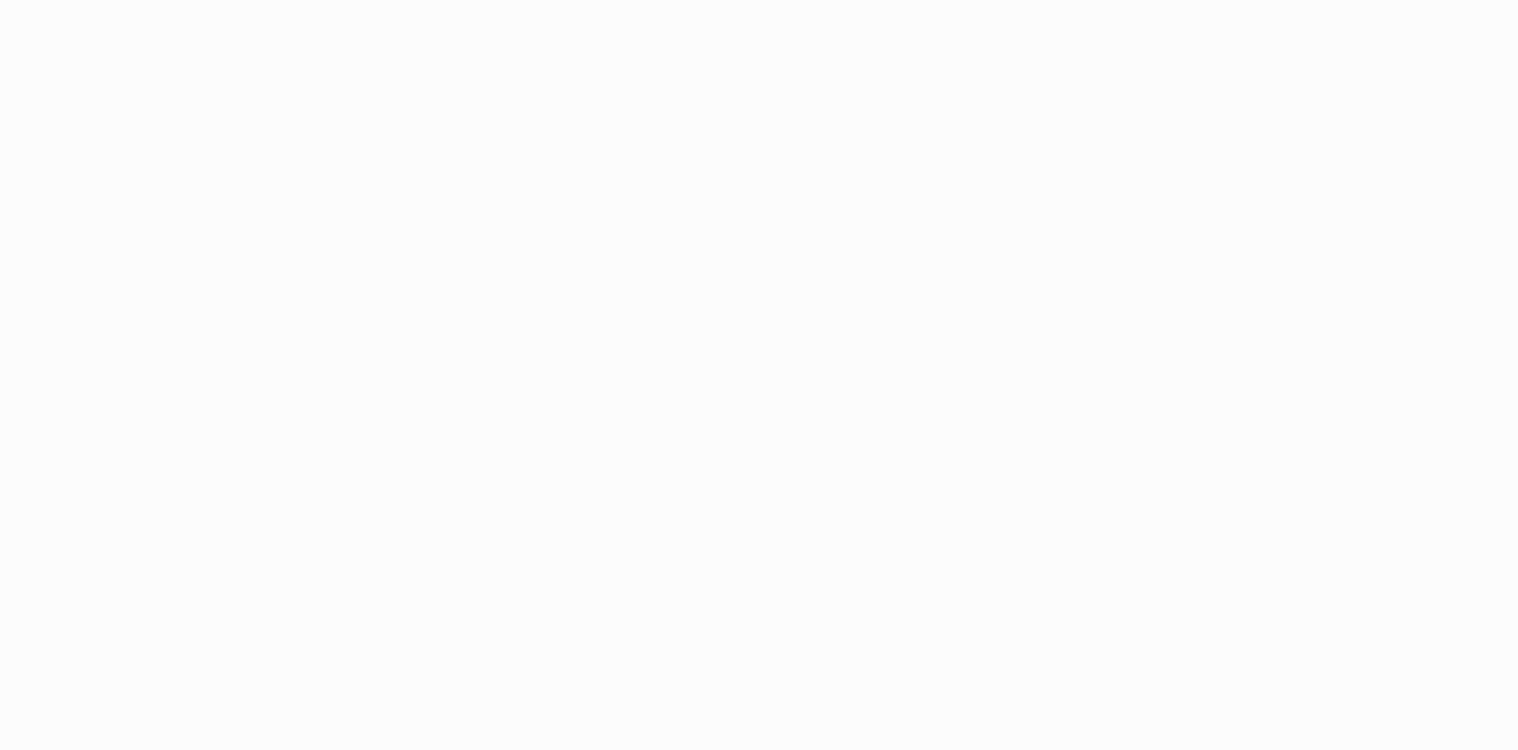 scroll, scrollTop: 0, scrollLeft: 0, axis: both 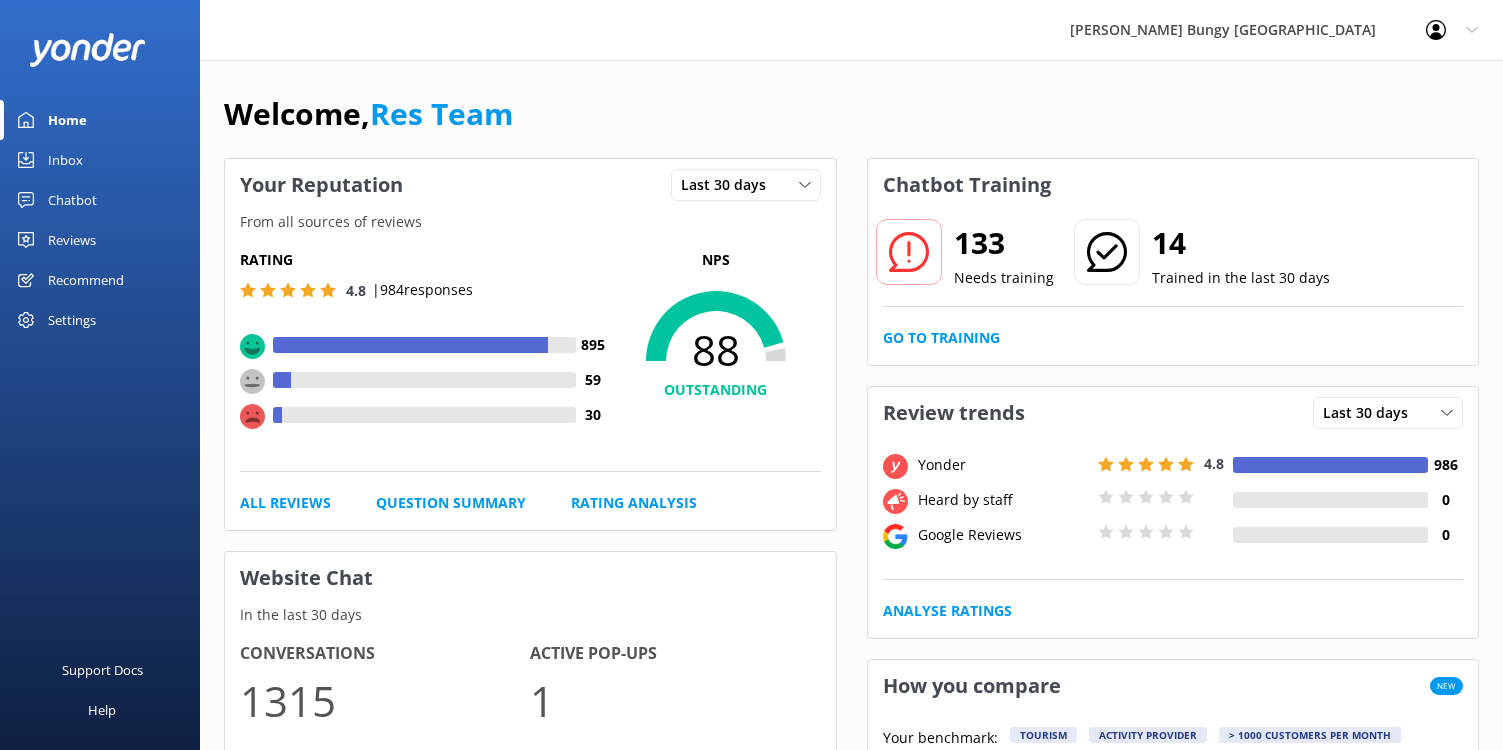 click on "Inbox" at bounding box center [65, 160] 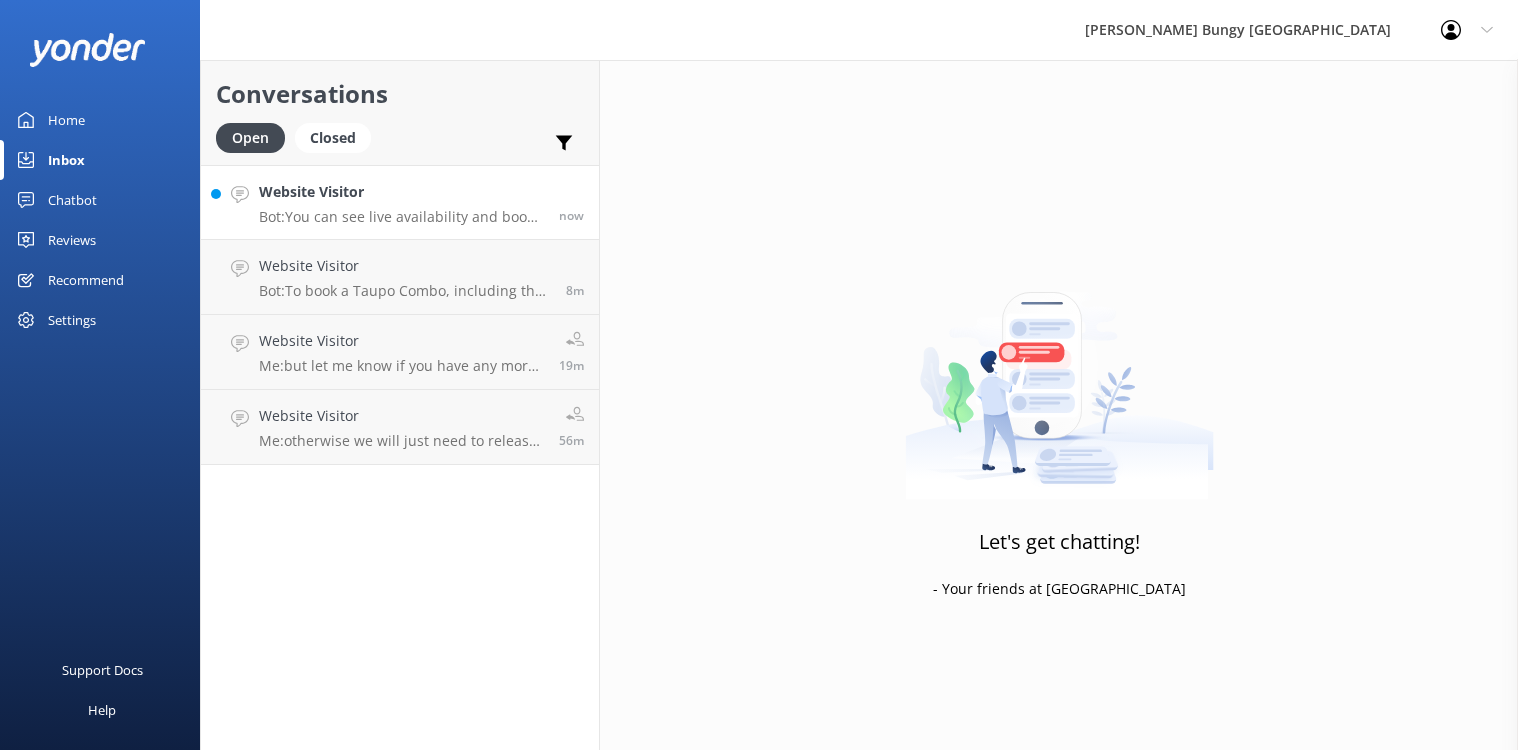 click on "Website Visitor Bot:  You can see live availability and book the Auckland Bridge Bungy on our website at https://www.bungy.co.nz/auckland/auckland-bridge/auckland-bridge-bungy/. We highly recommend you book in advance, we're often fully booked. You can also give us a call at 0800 286 4958 or +64 3 450 1300, and we can book you in. now" at bounding box center [400, 202] 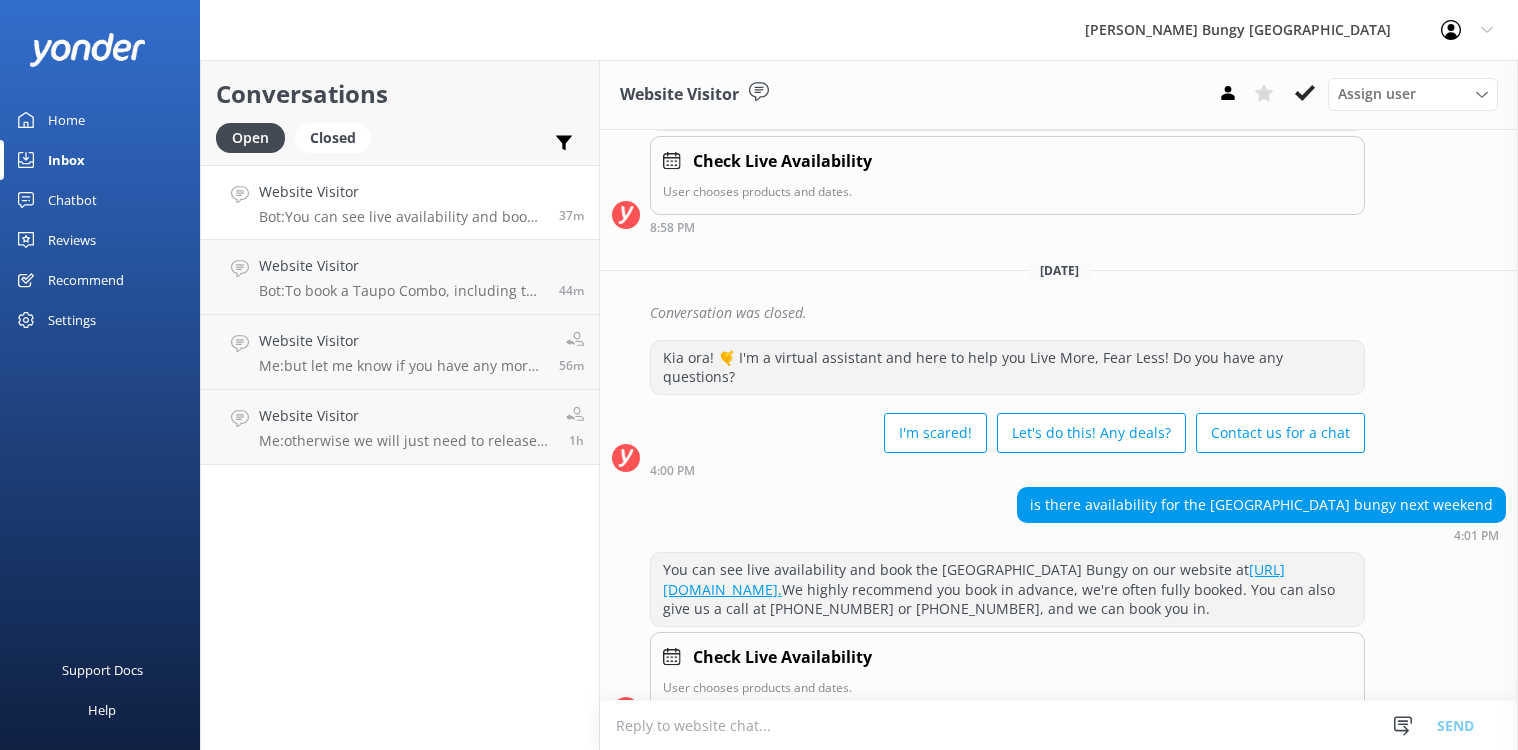 scroll, scrollTop: 1351, scrollLeft: 0, axis: vertical 